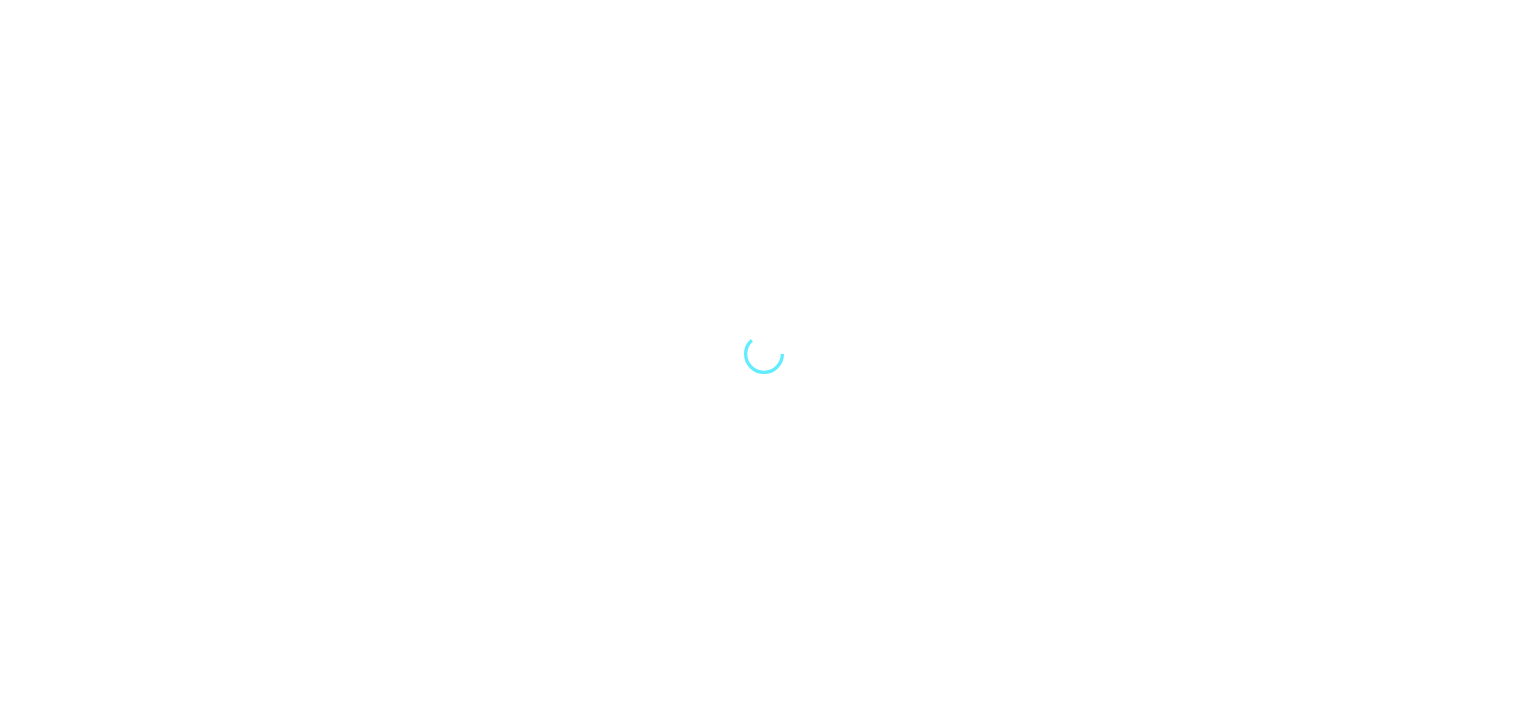 scroll, scrollTop: 0, scrollLeft: 0, axis: both 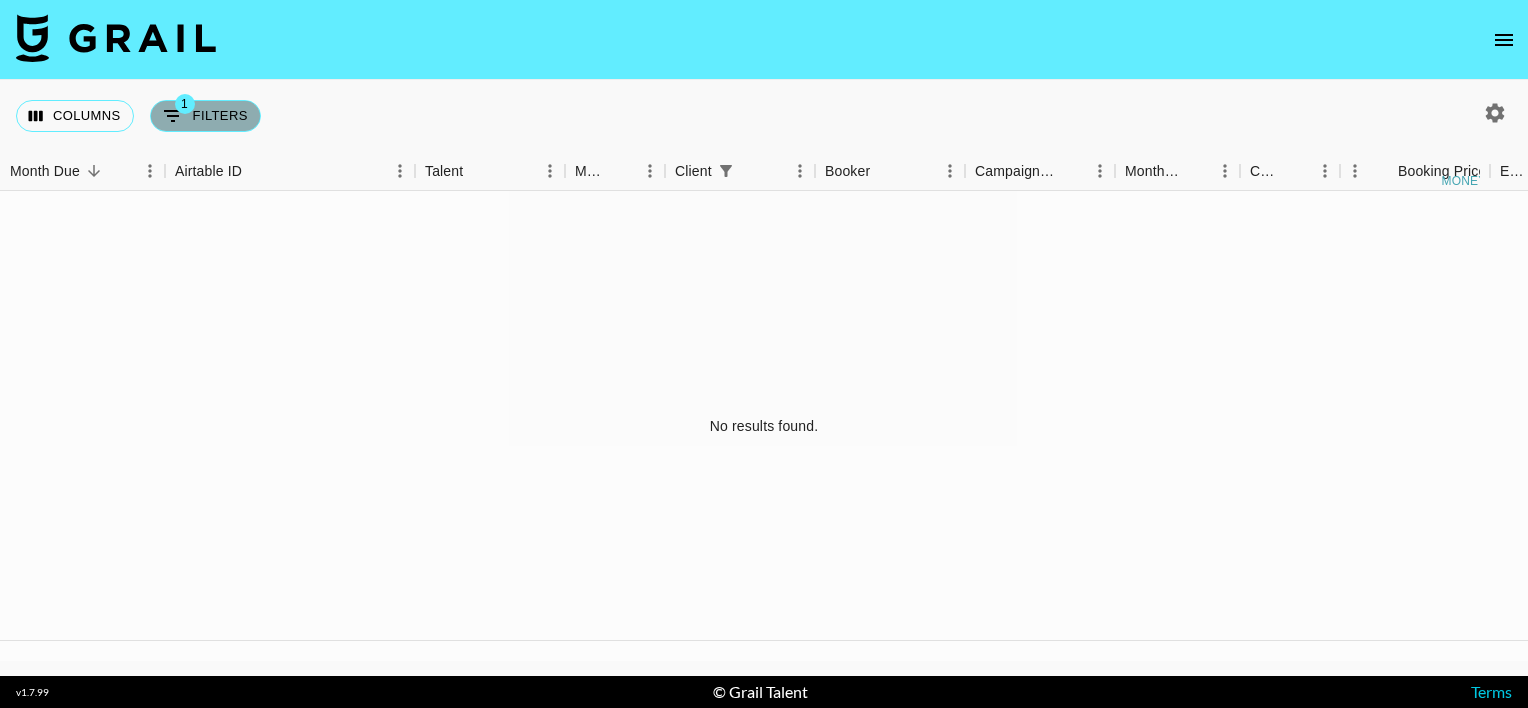 click on "1 Filters" at bounding box center [205, 116] 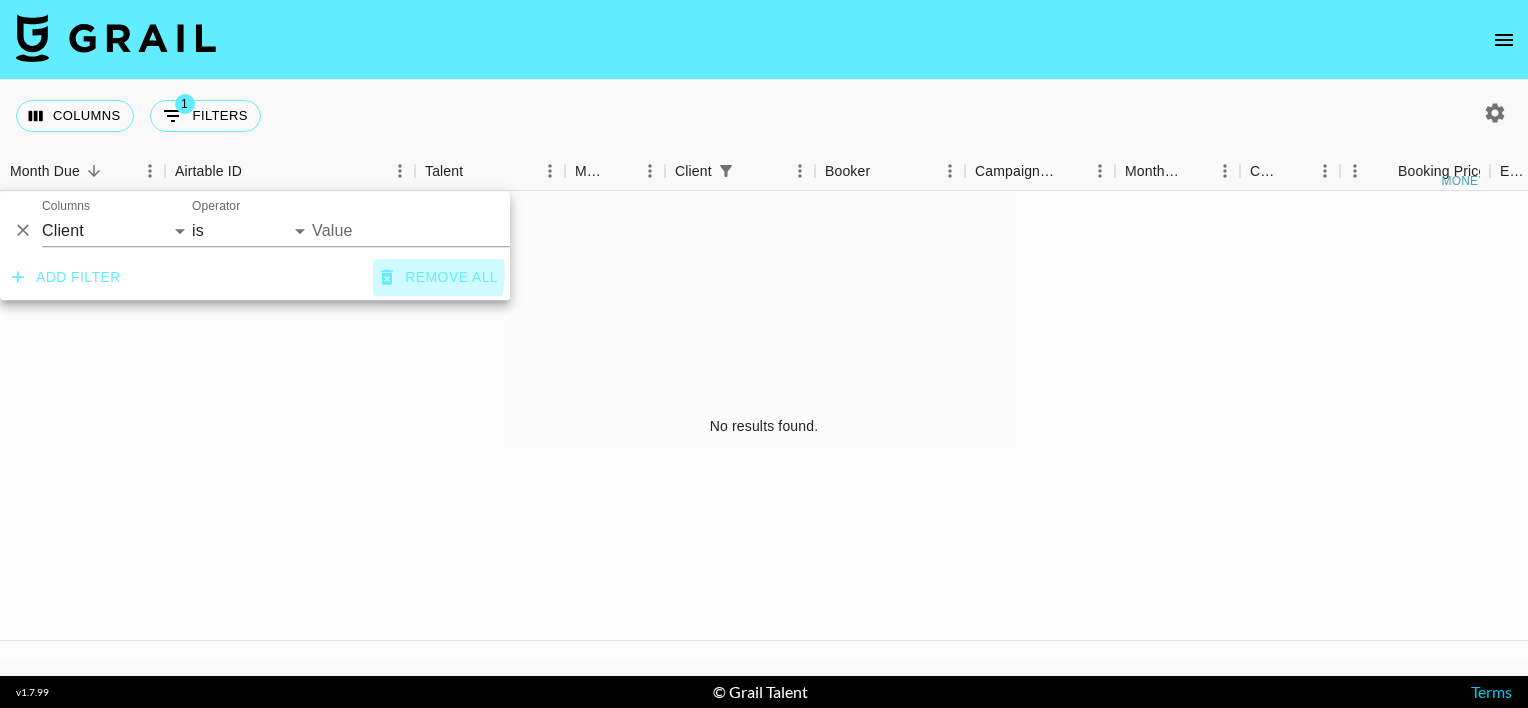 click on "Remove all" at bounding box center (439, 277) 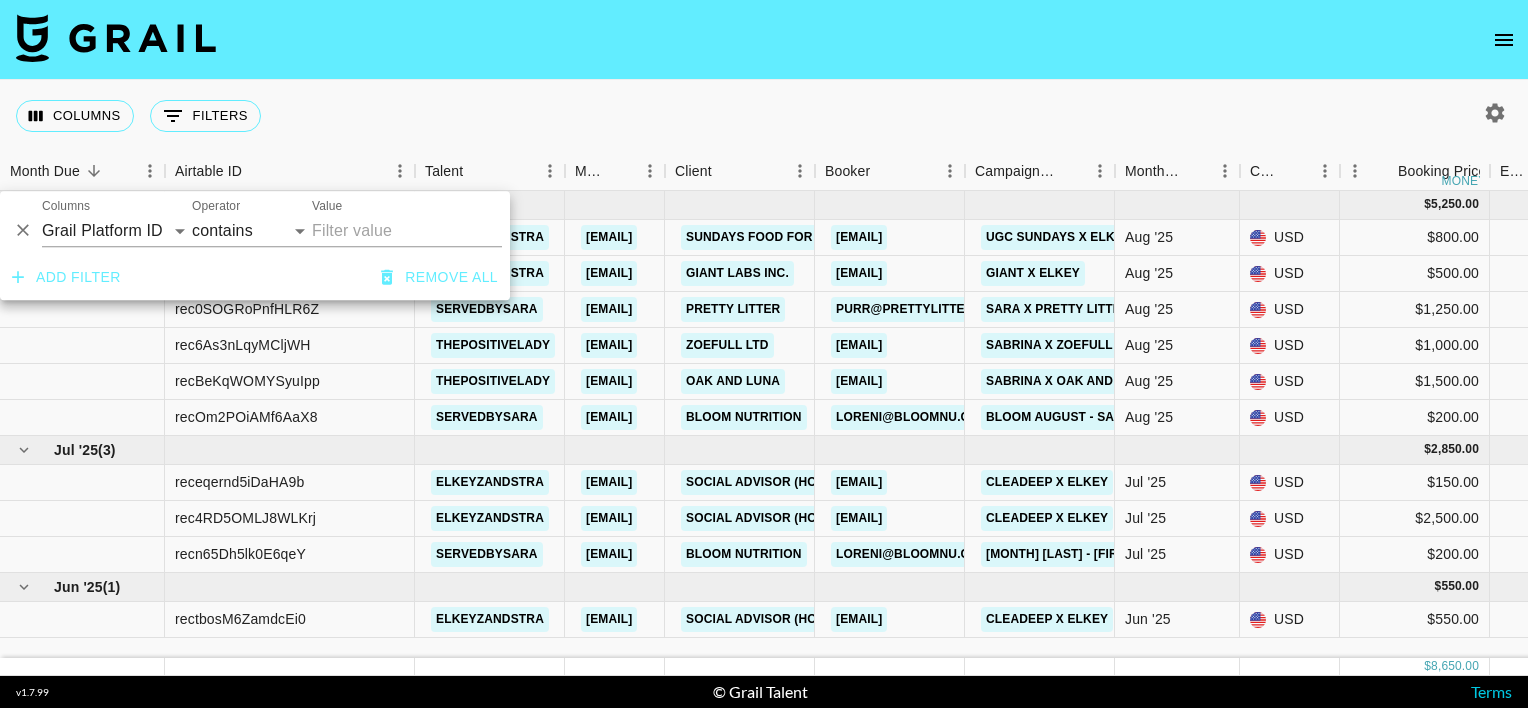 click at bounding box center [764, 40] 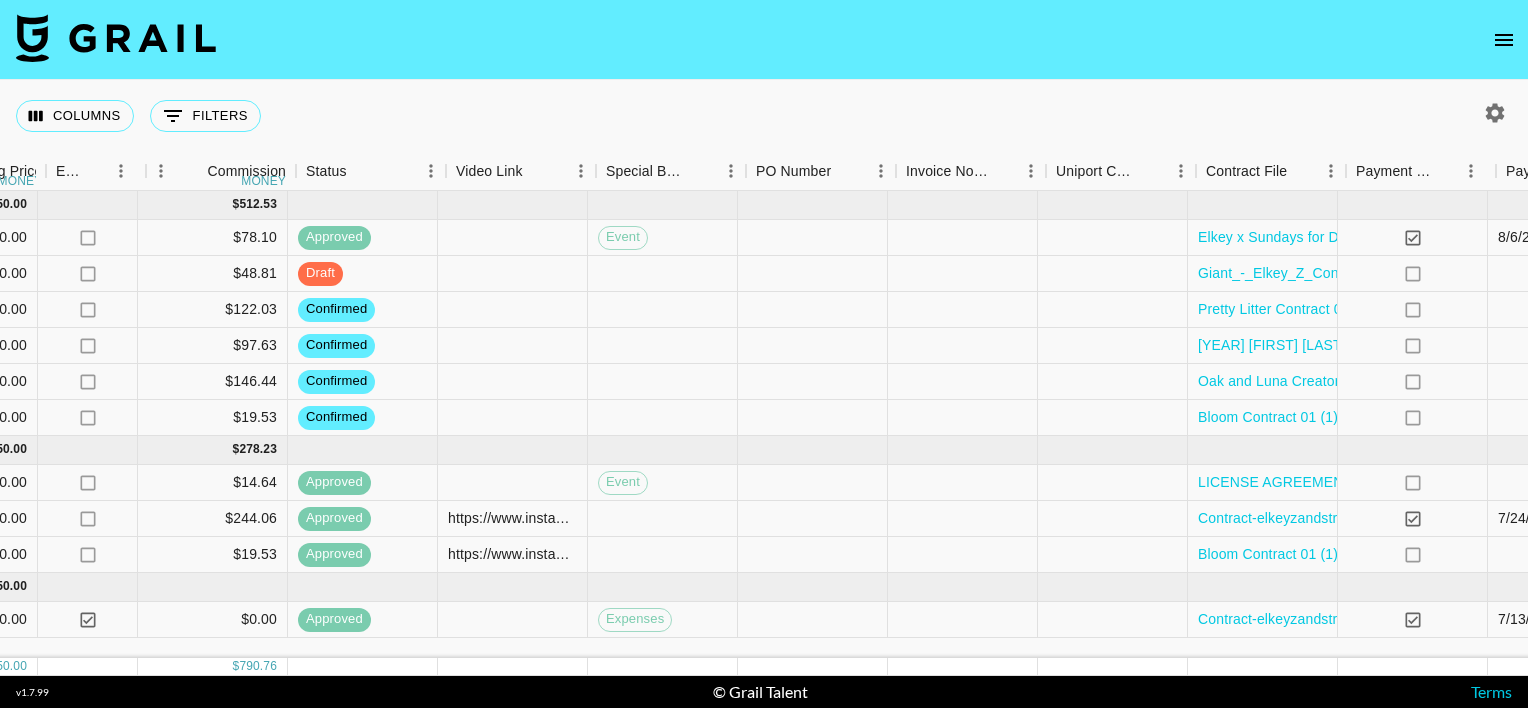 scroll, scrollTop: 0, scrollLeft: 1468, axis: horizontal 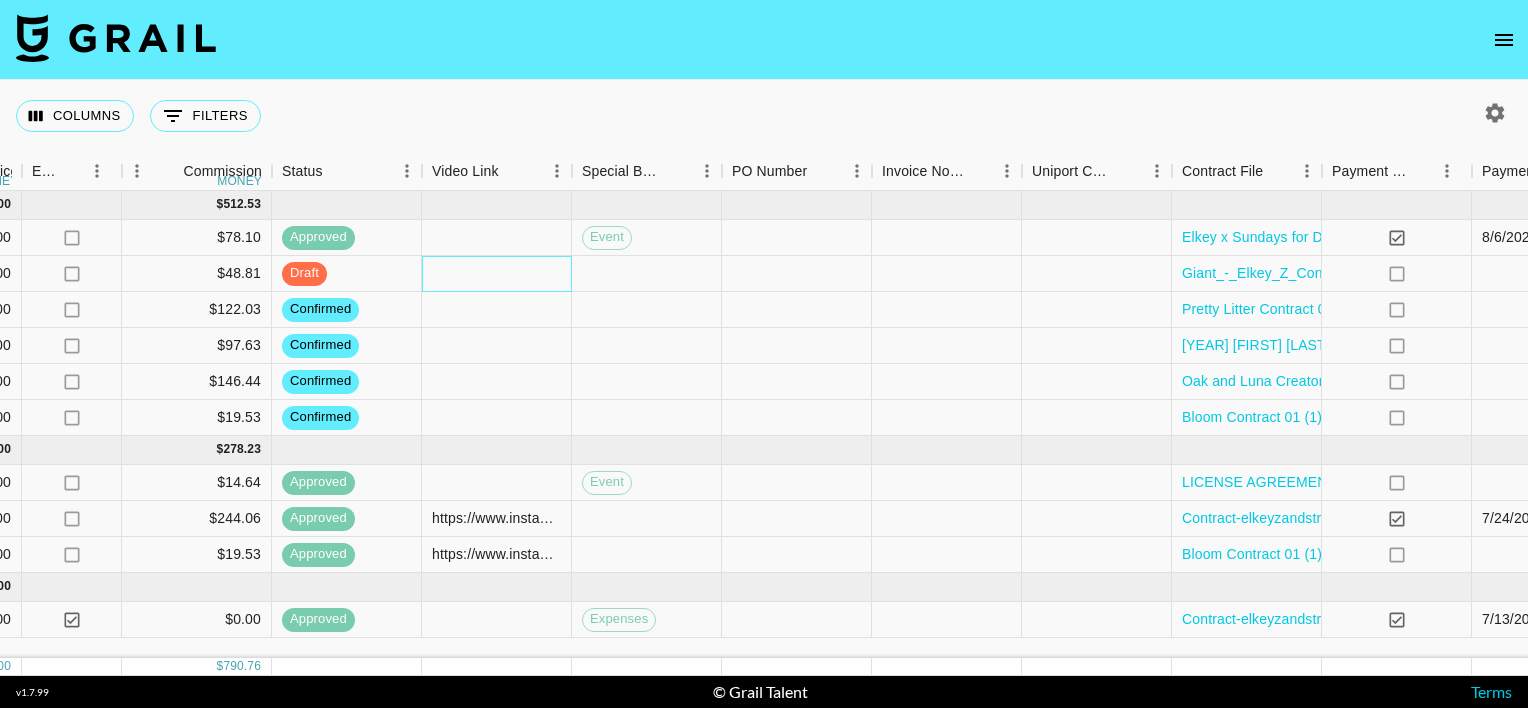click at bounding box center (497, 274) 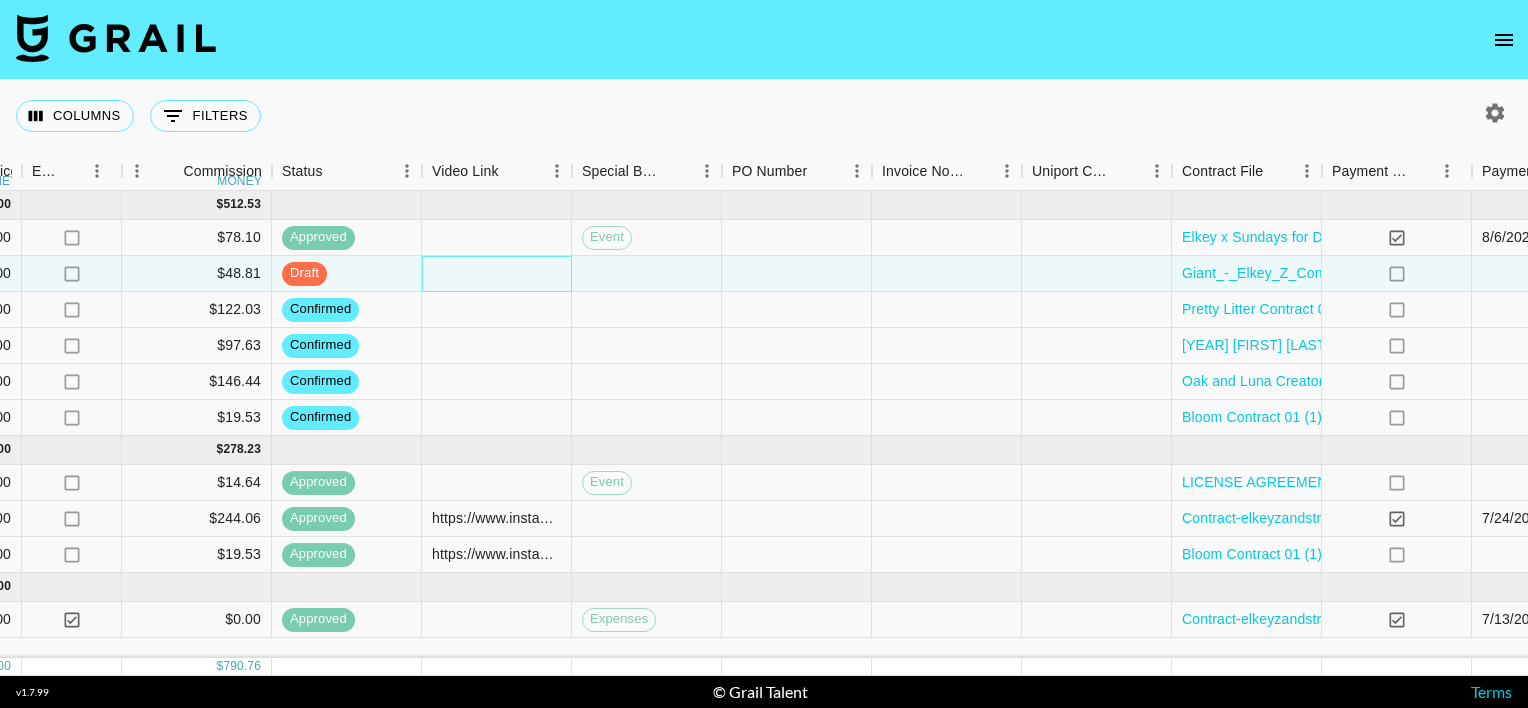 click at bounding box center (497, 274) 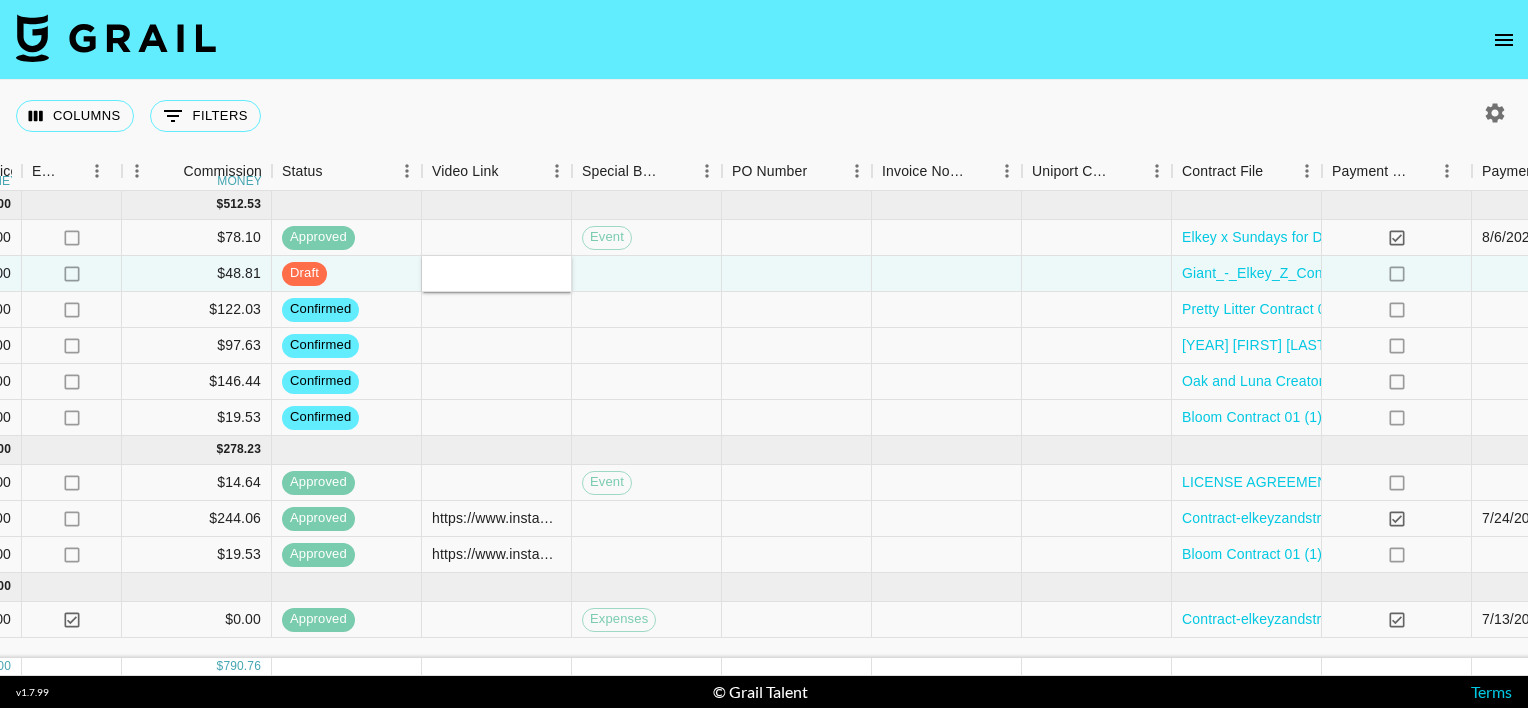 click at bounding box center [496, 273] 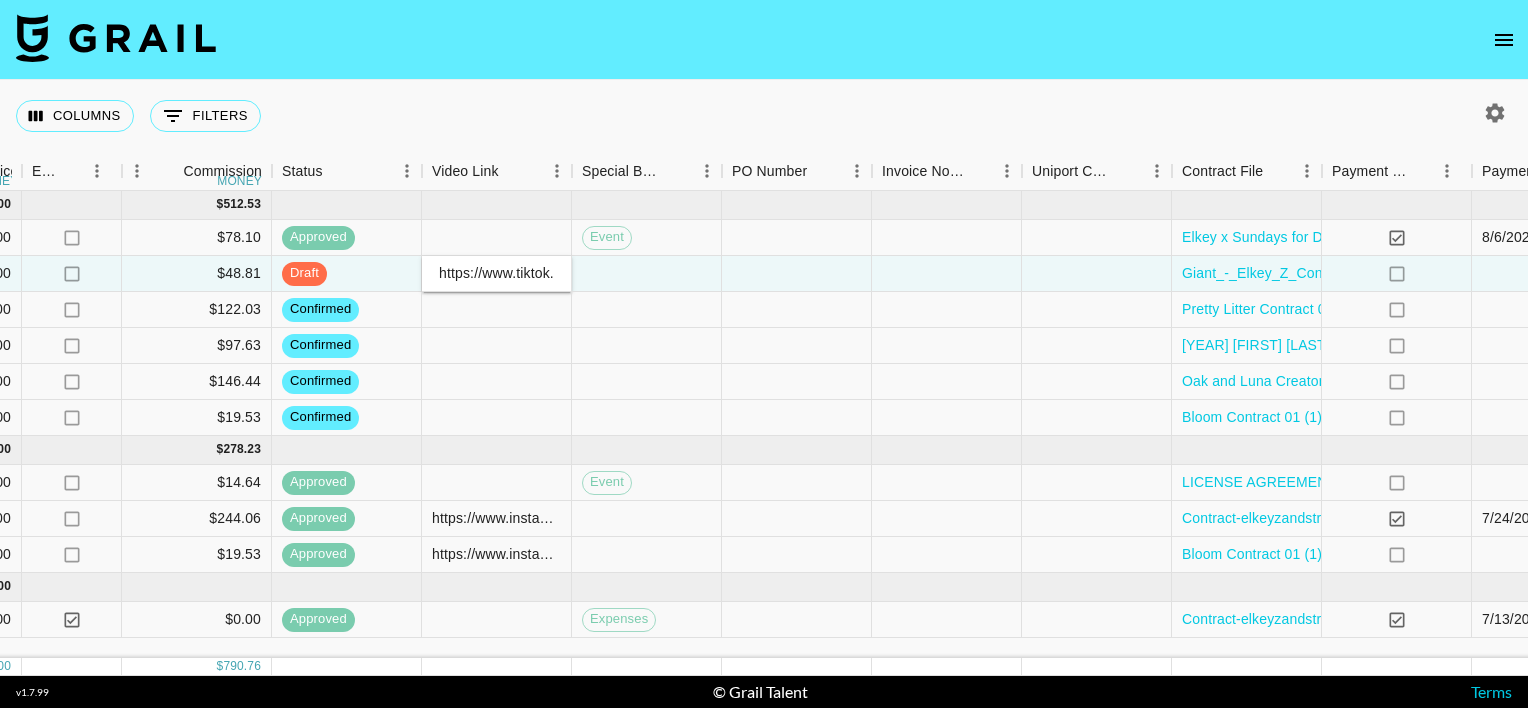 scroll, scrollTop: 0, scrollLeft: 337, axis: horizontal 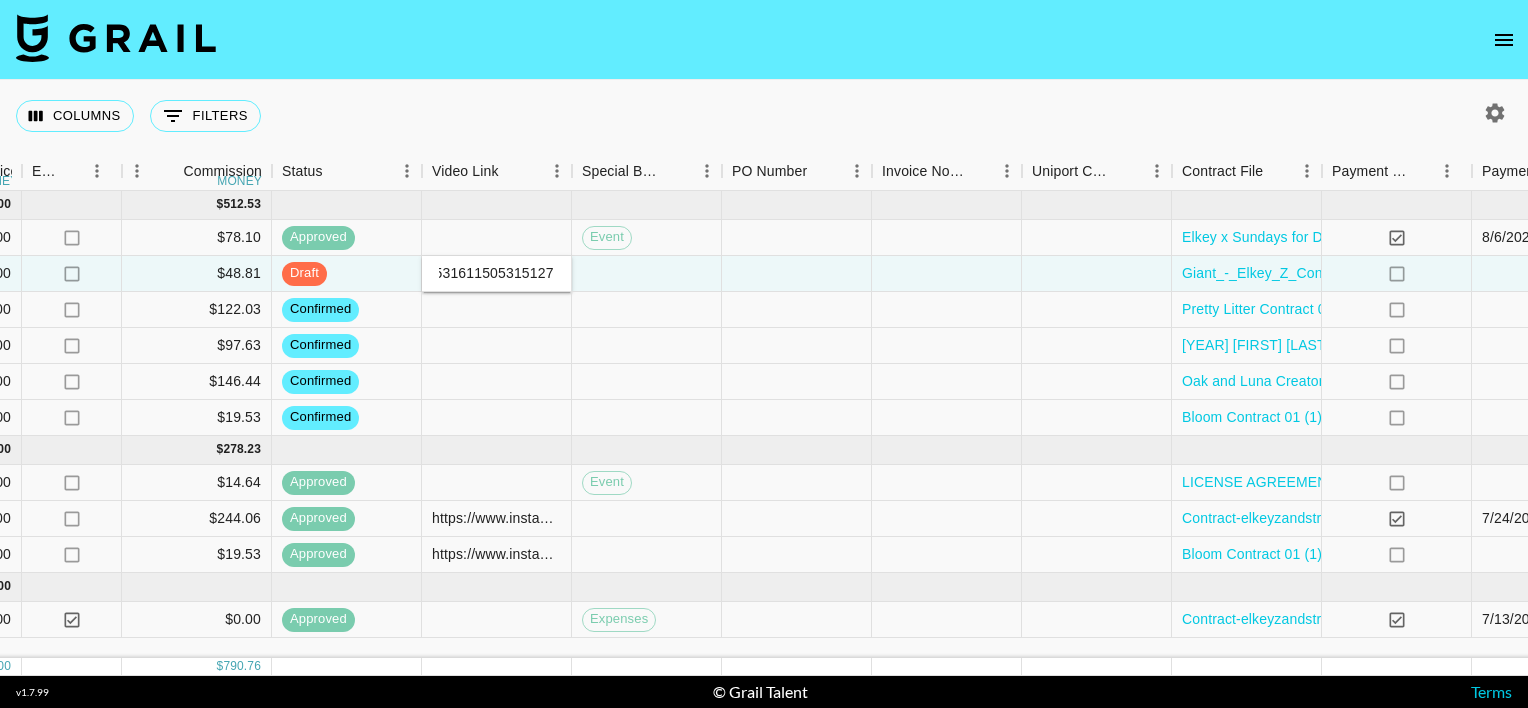 type on "https://www.tiktok.com/@elkeyzandstra/video/7535531611505315127" 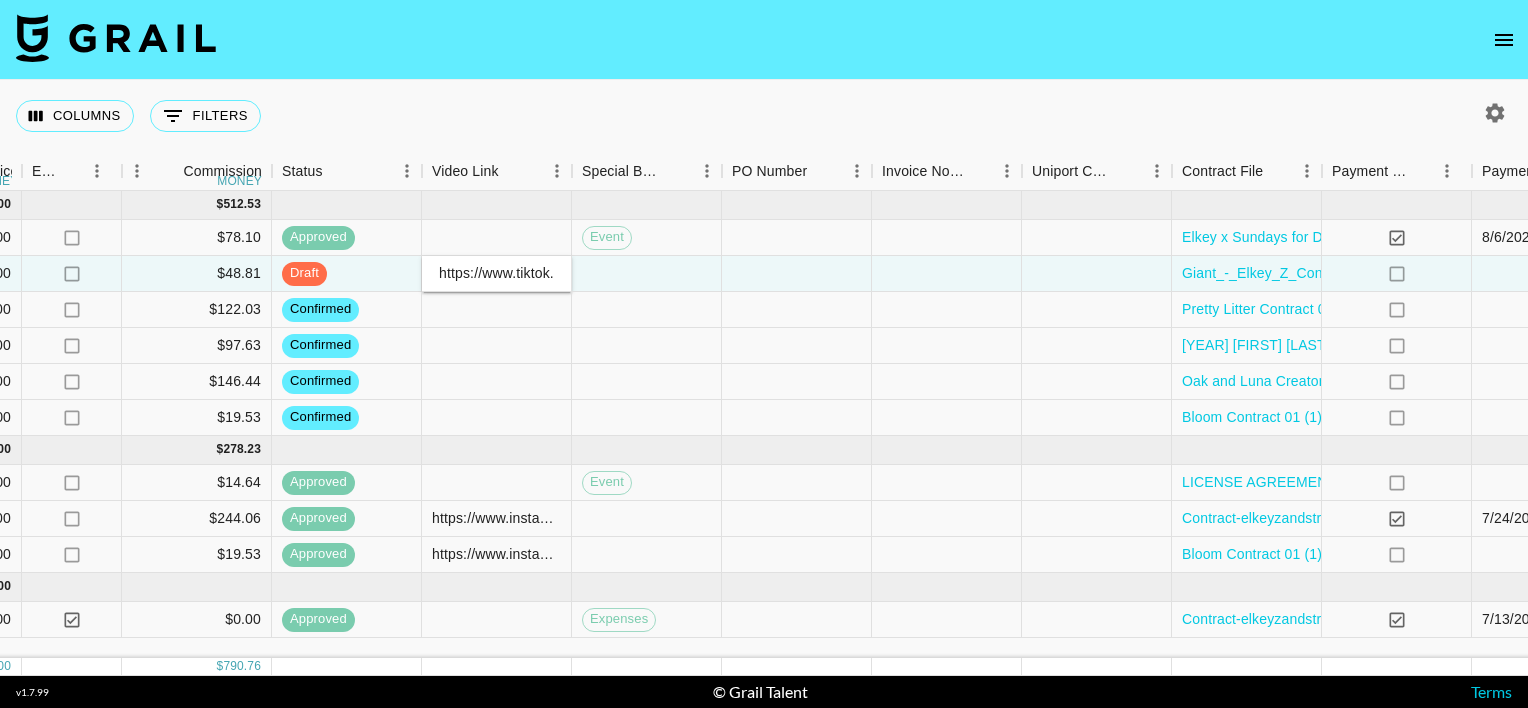click on "Columns 0 Filters + Booking" at bounding box center (764, 116) 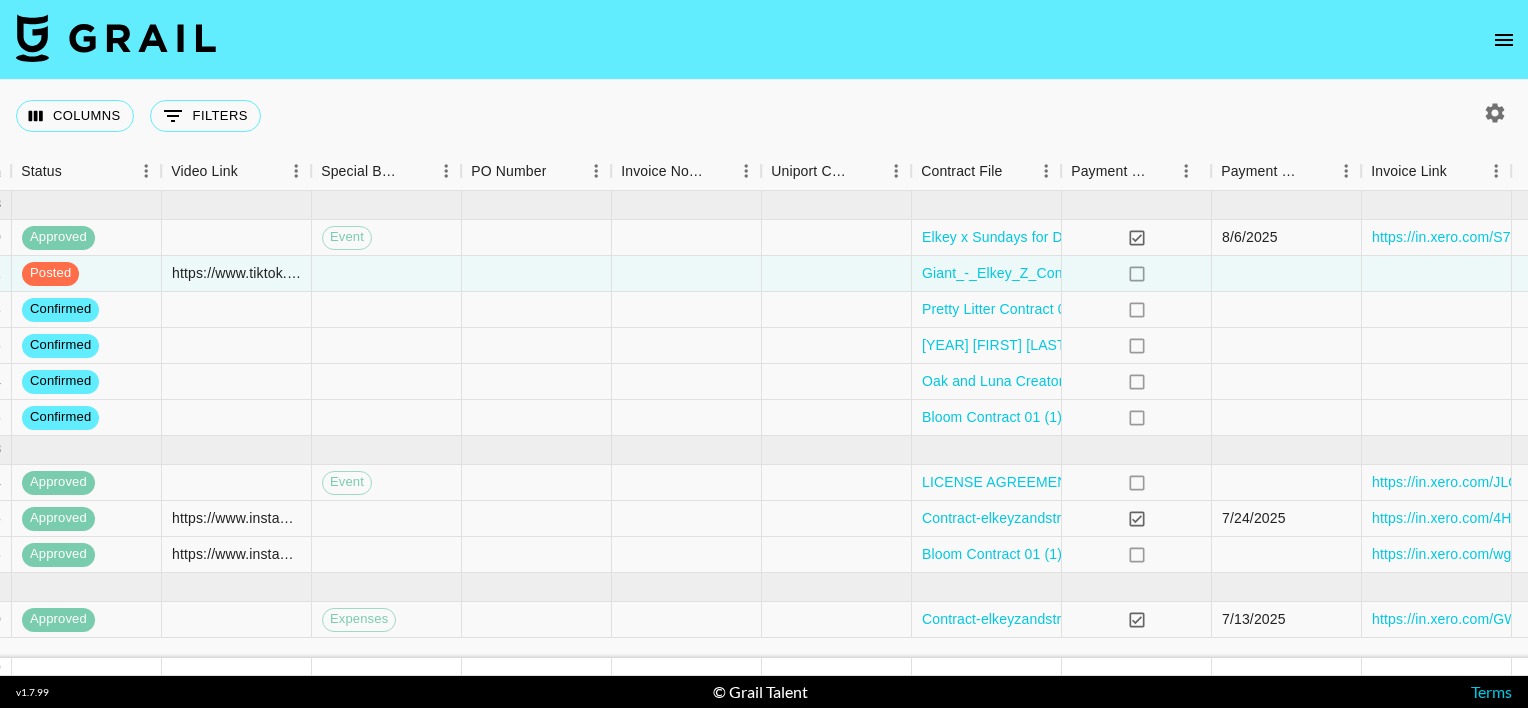scroll, scrollTop: 0, scrollLeft: 1792, axis: horizontal 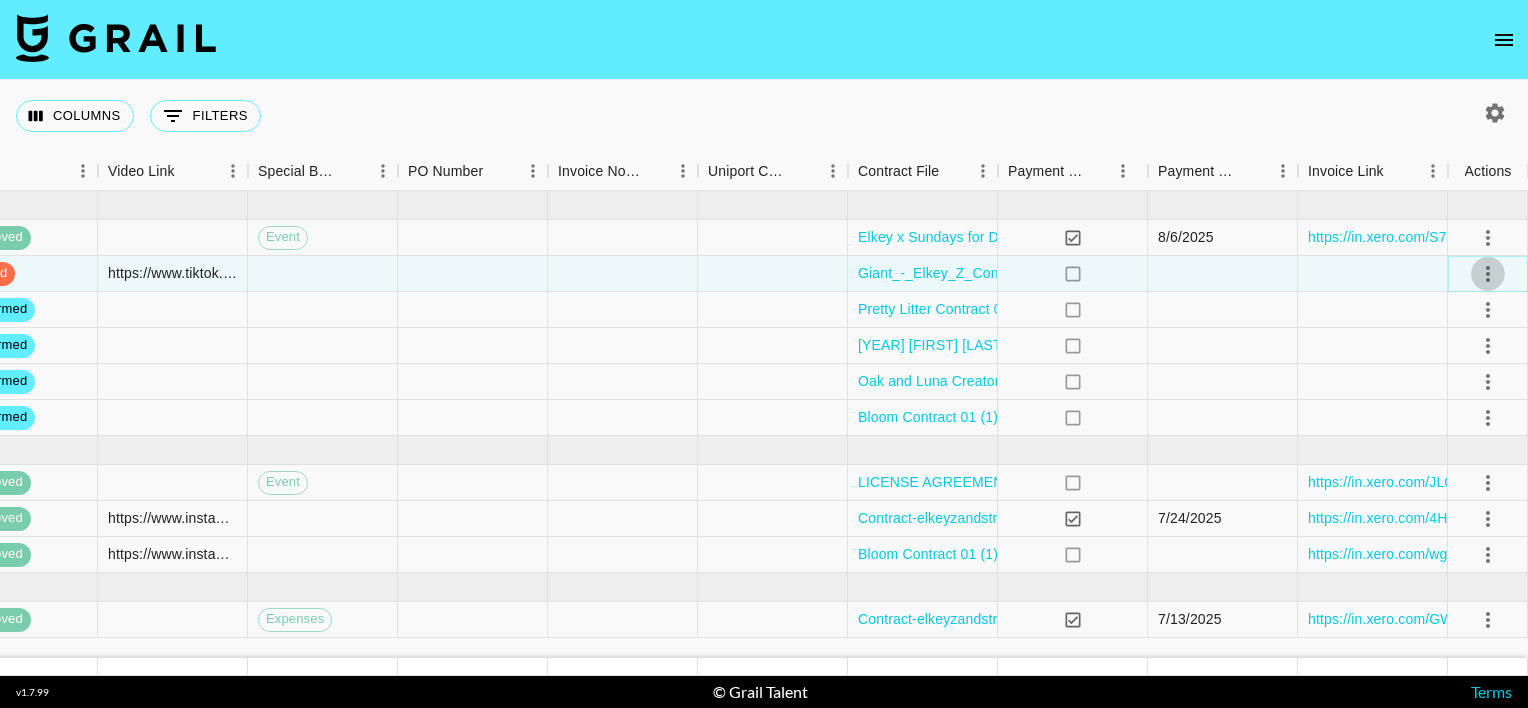 click 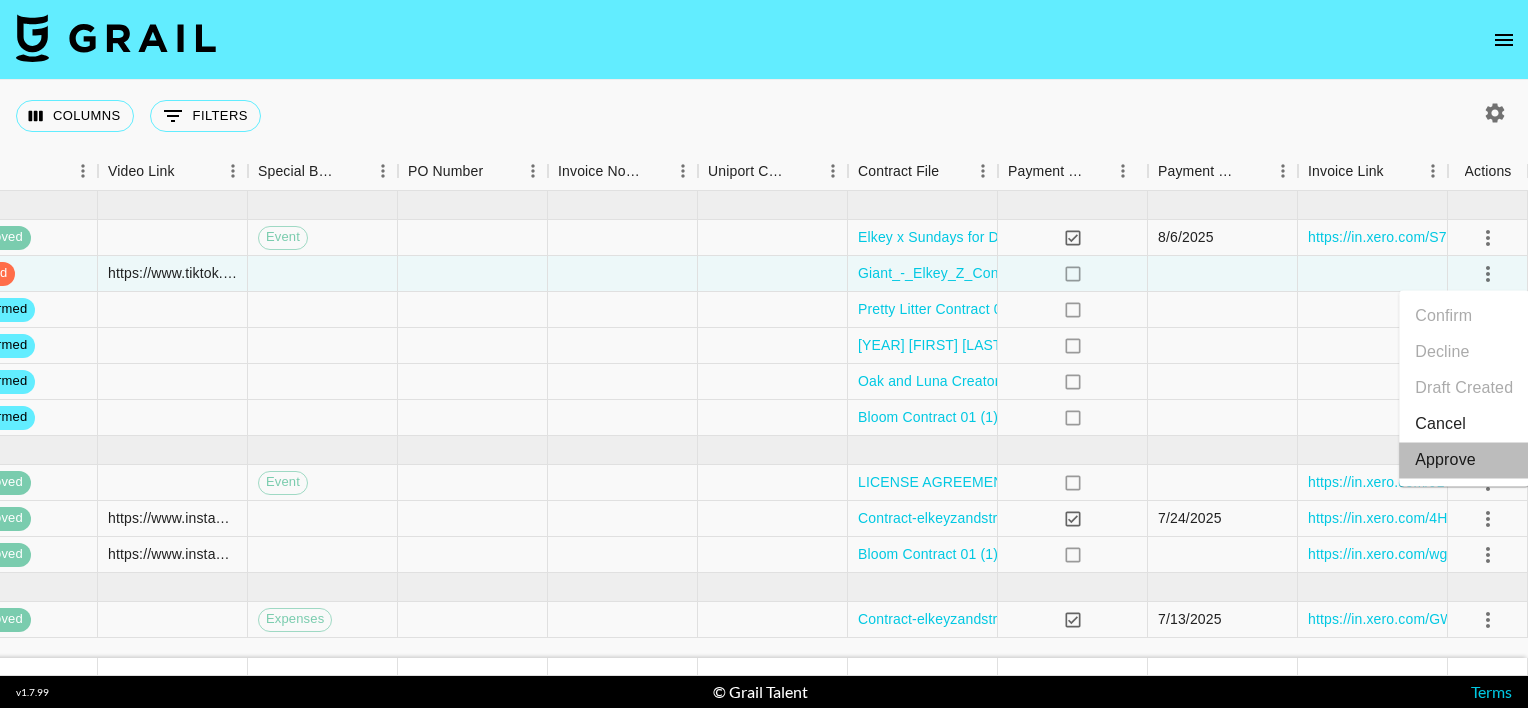 click on "Approve" at bounding box center [1445, 460] 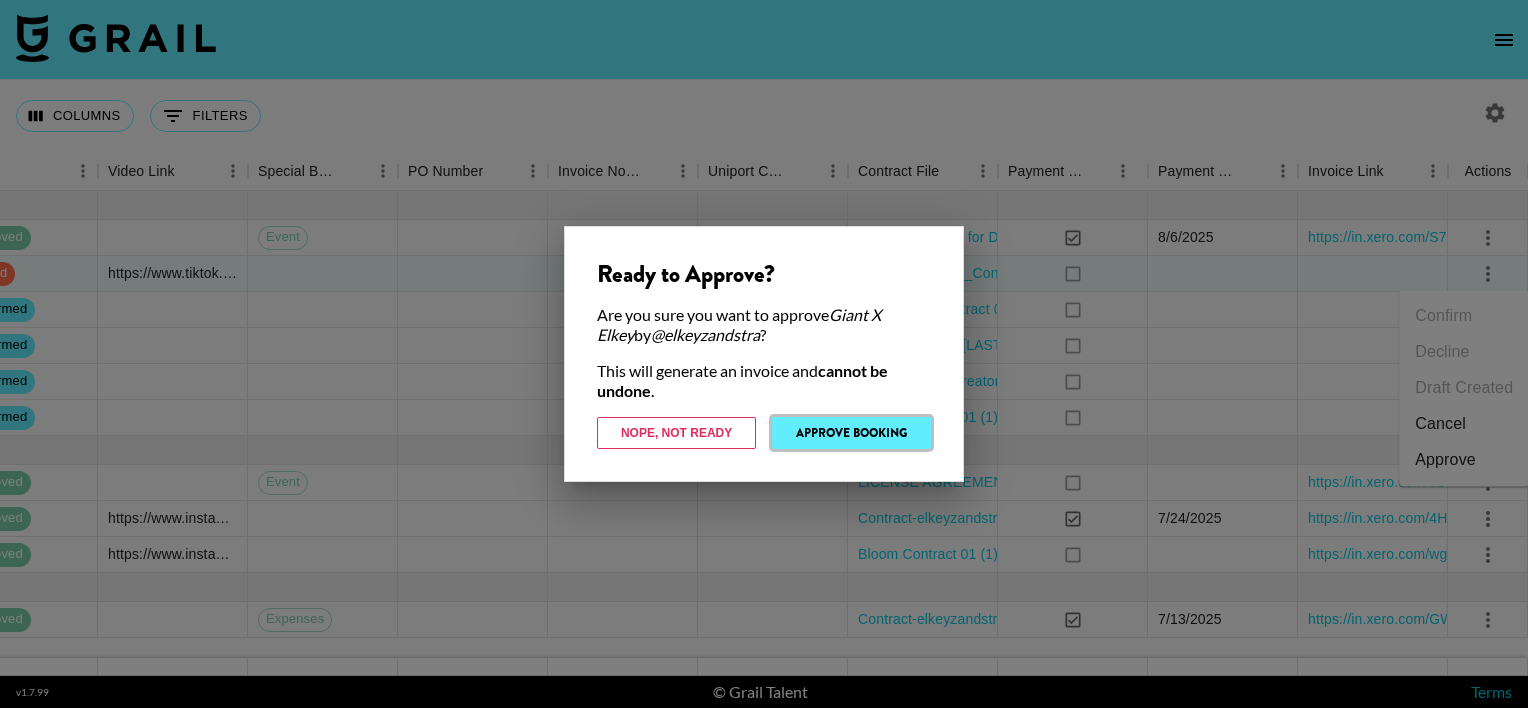click on "Approve Booking" at bounding box center (851, 433) 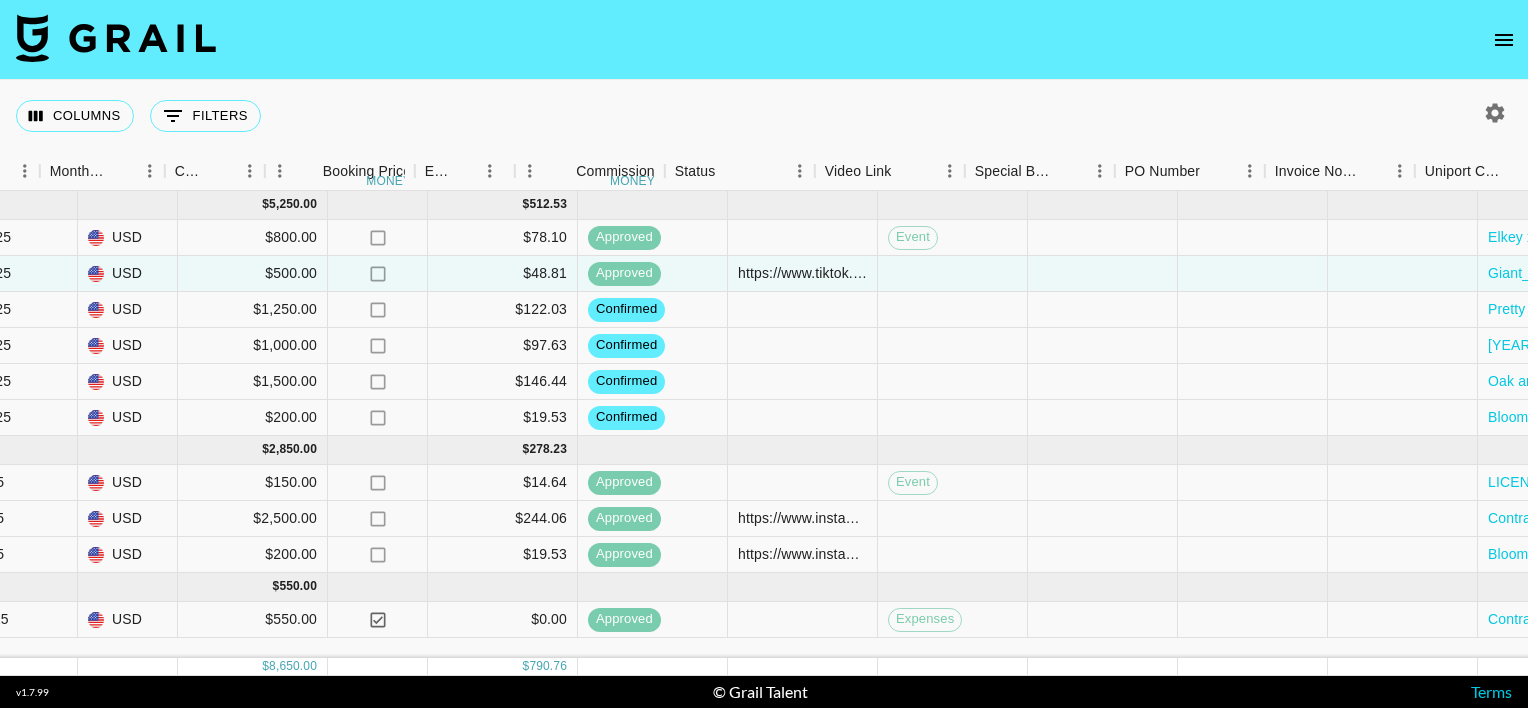 scroll, scrollTop: 0, scrollLeft: 1074, axis: horizontal 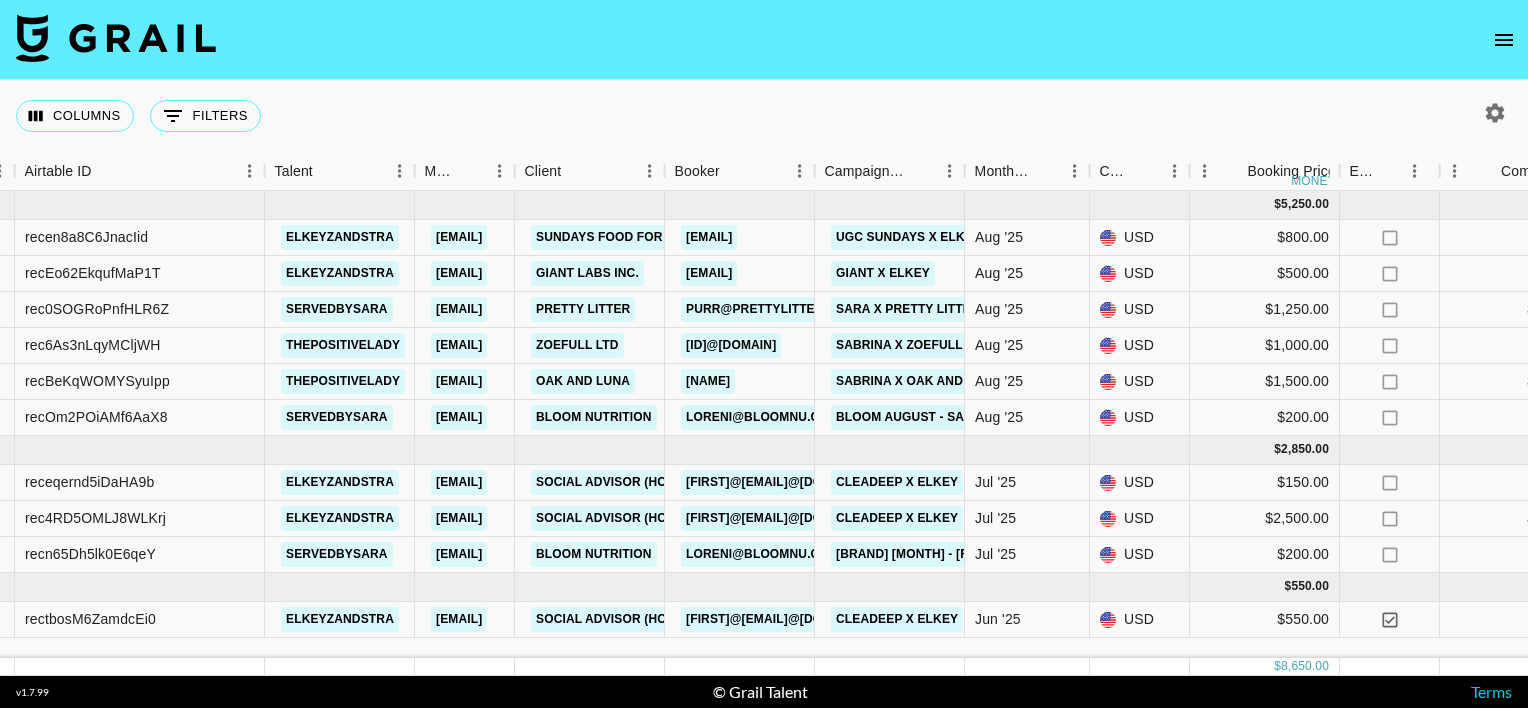 click 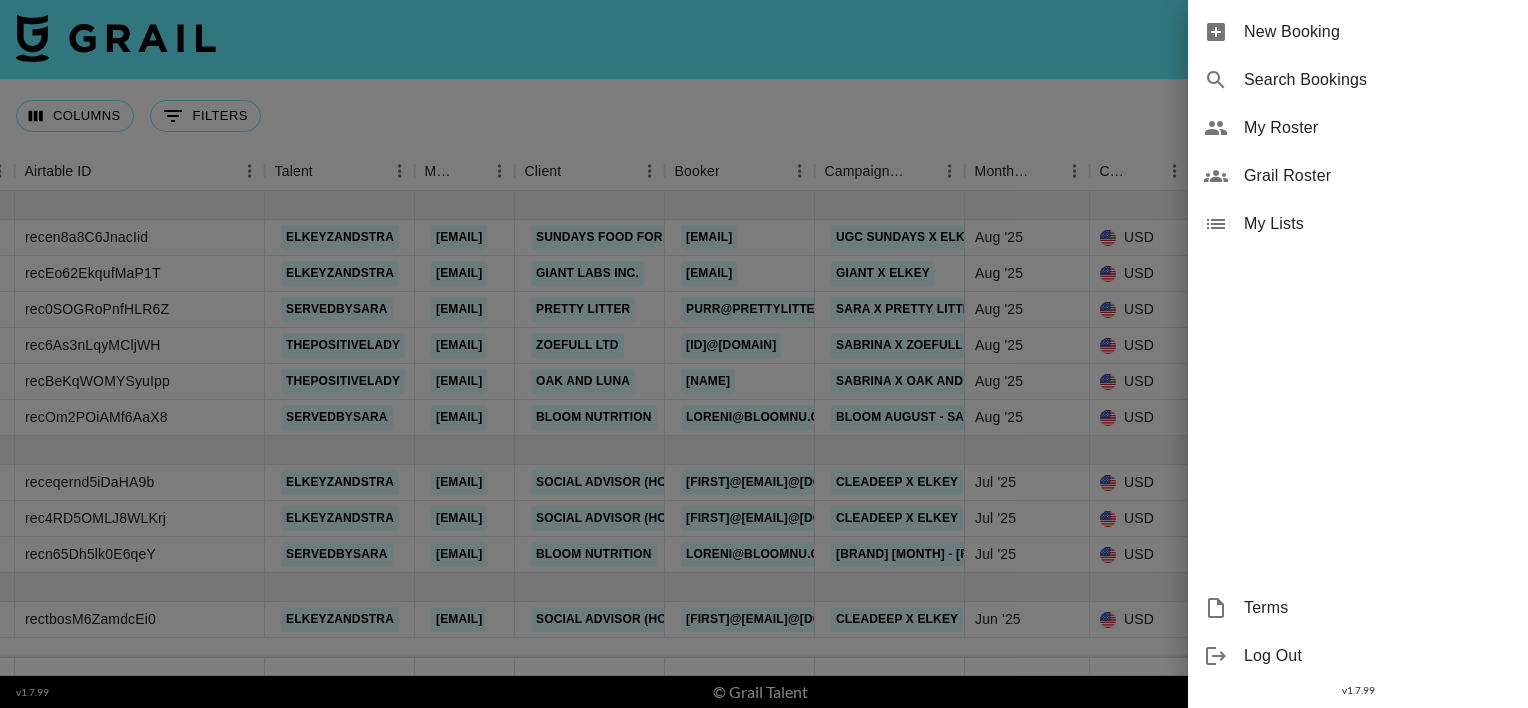 click on "New Booking" at bounding box center [1378, 32] 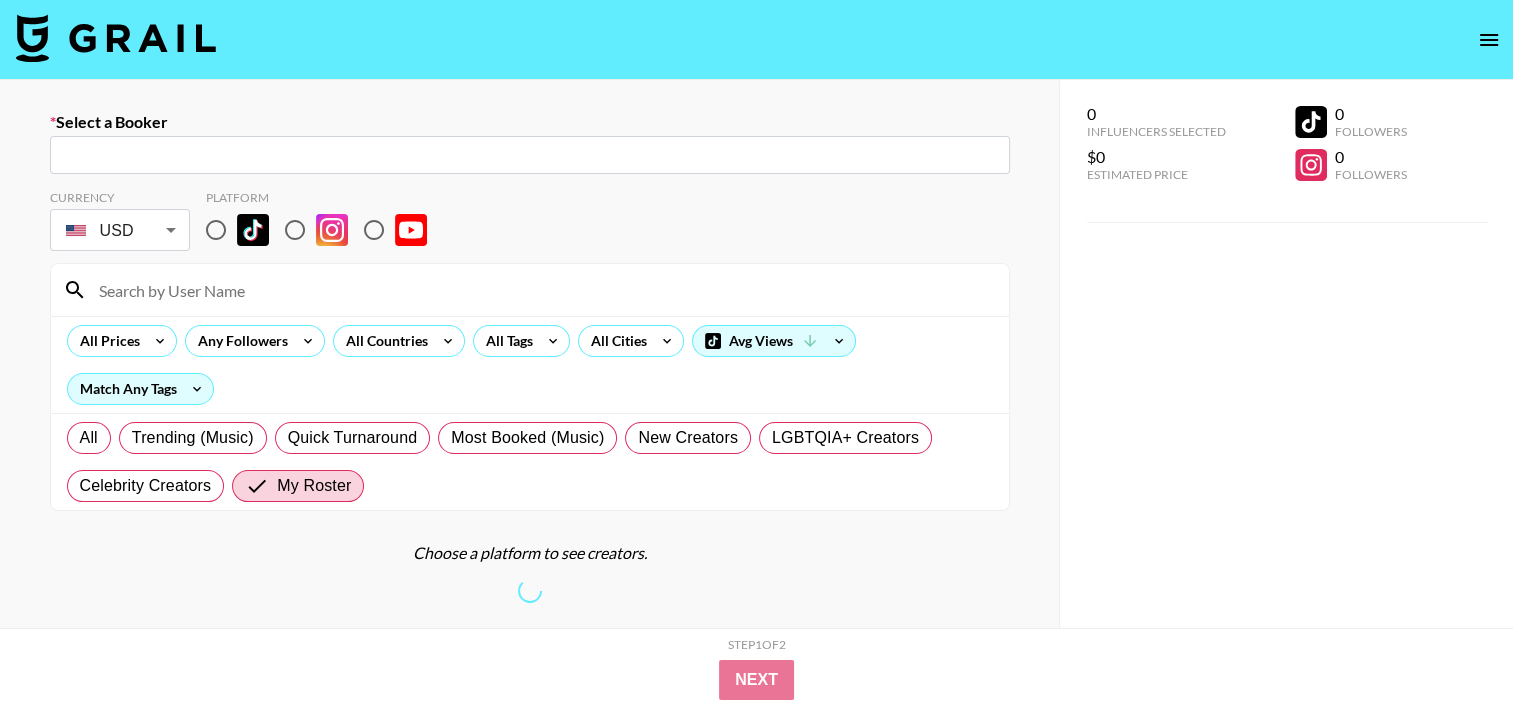 click at bounding box center [530, 155] 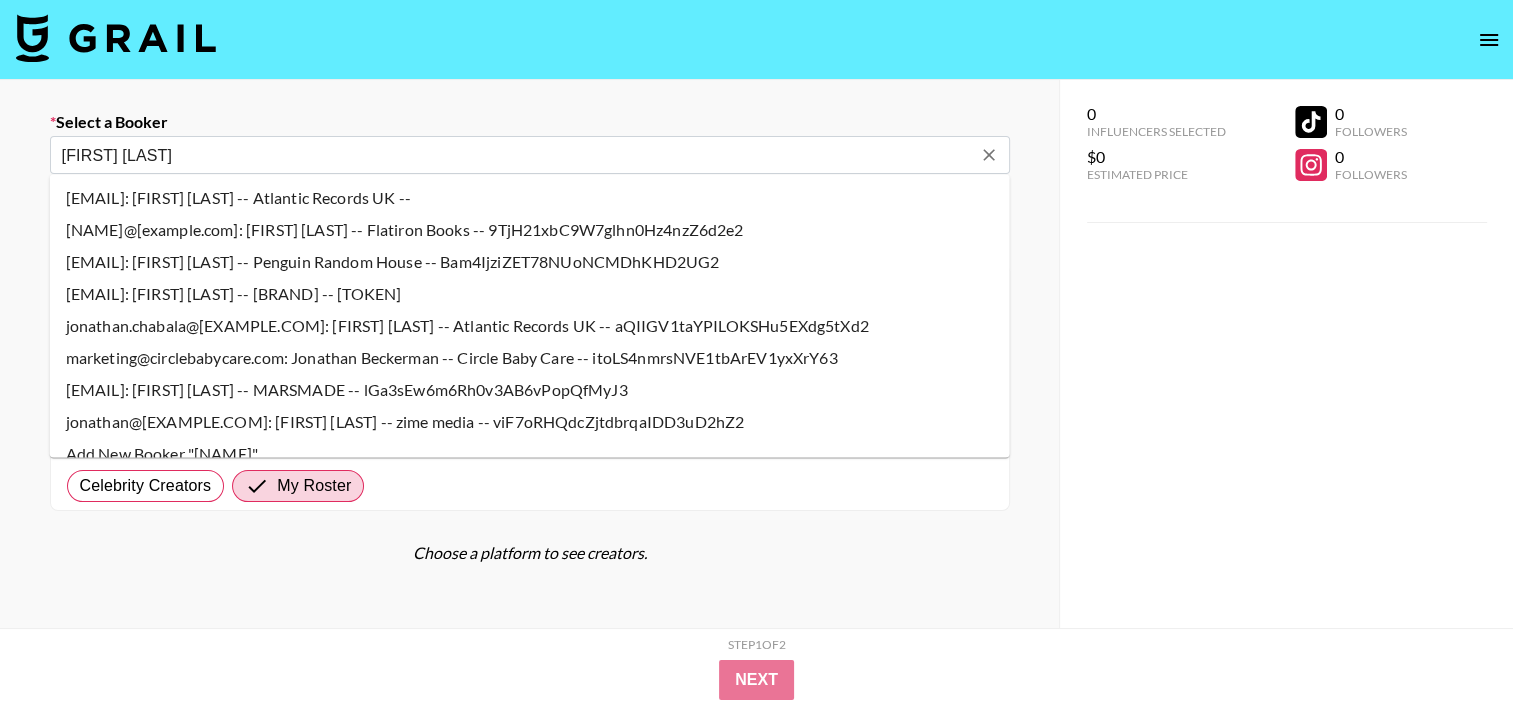 type on "[FIRST] [LAST]" 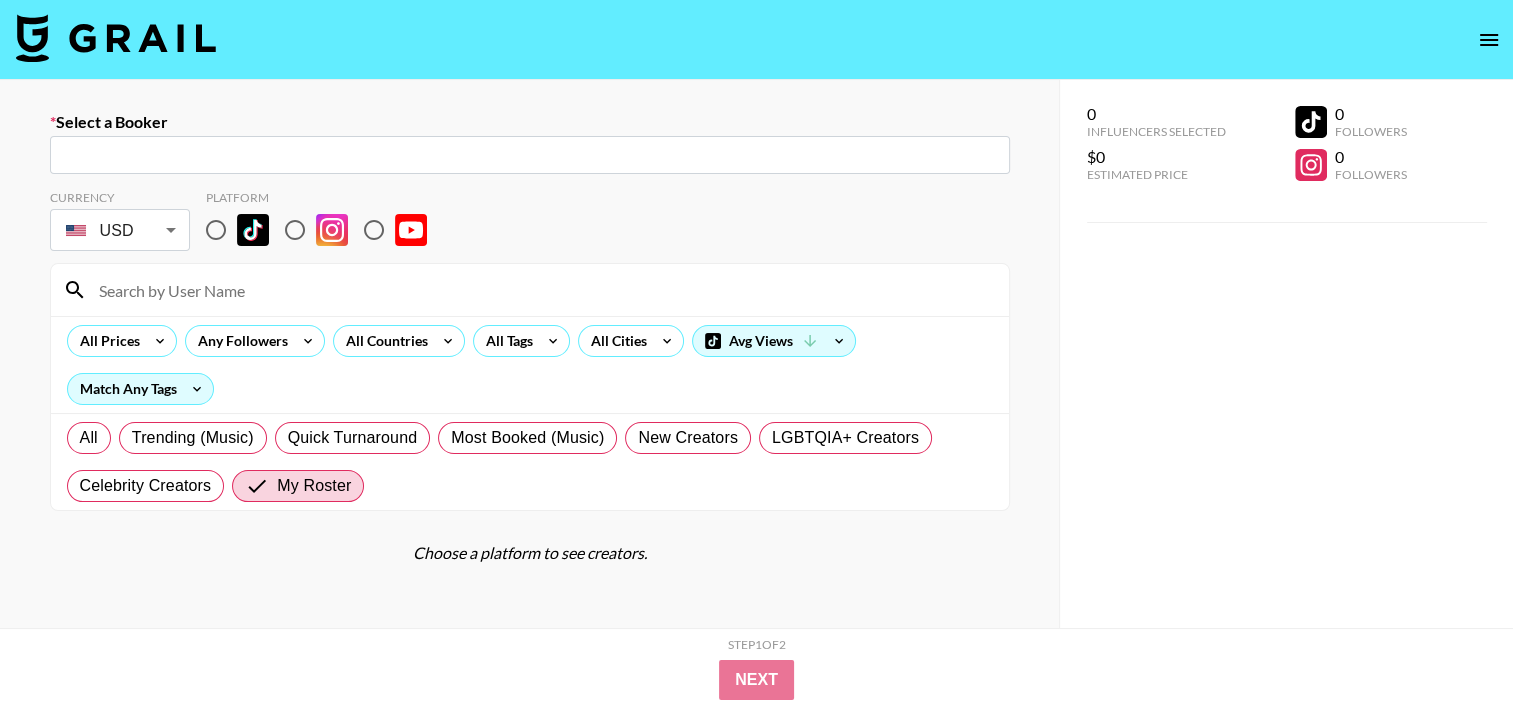 click at bounding box center [530, 155] 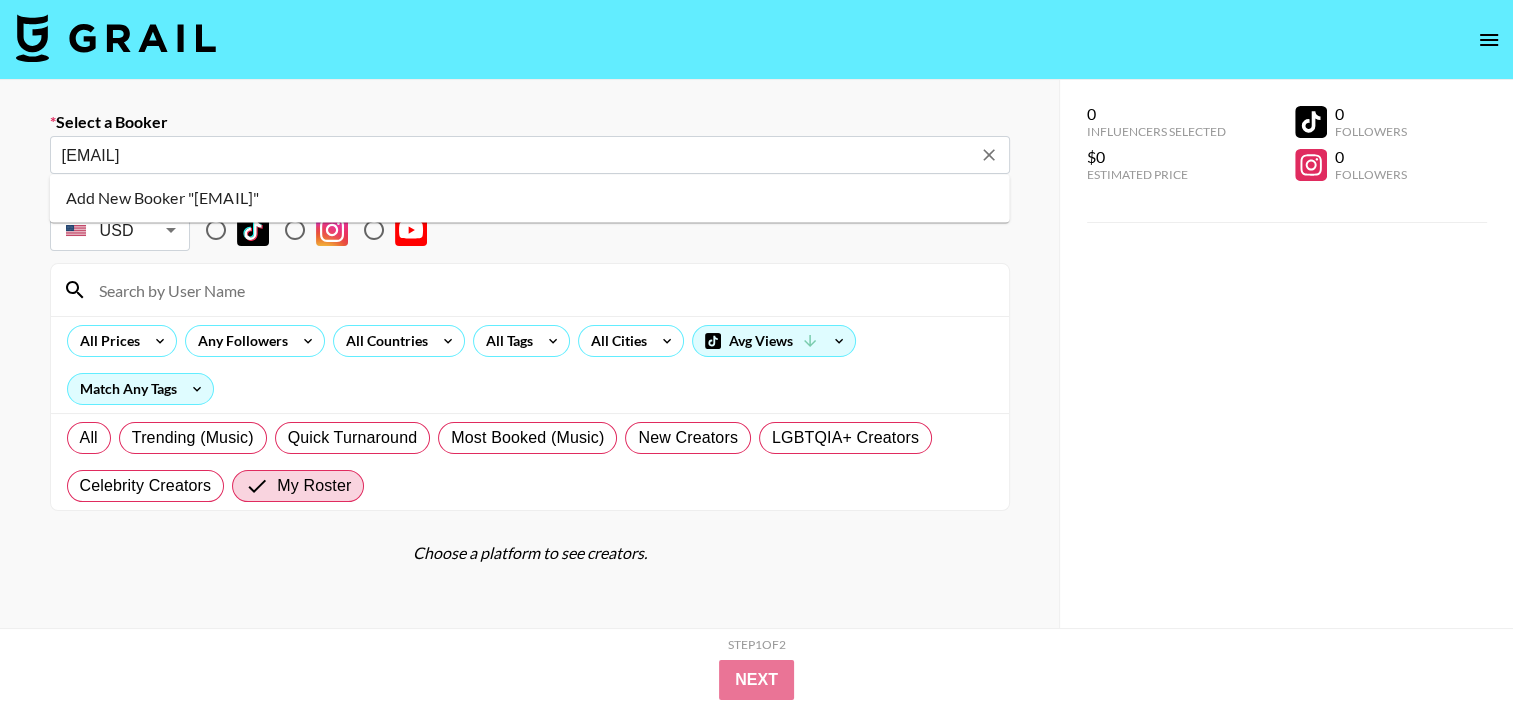 click on "Add New Booker "[EMAIL]"" at bounding box center (530, 198) 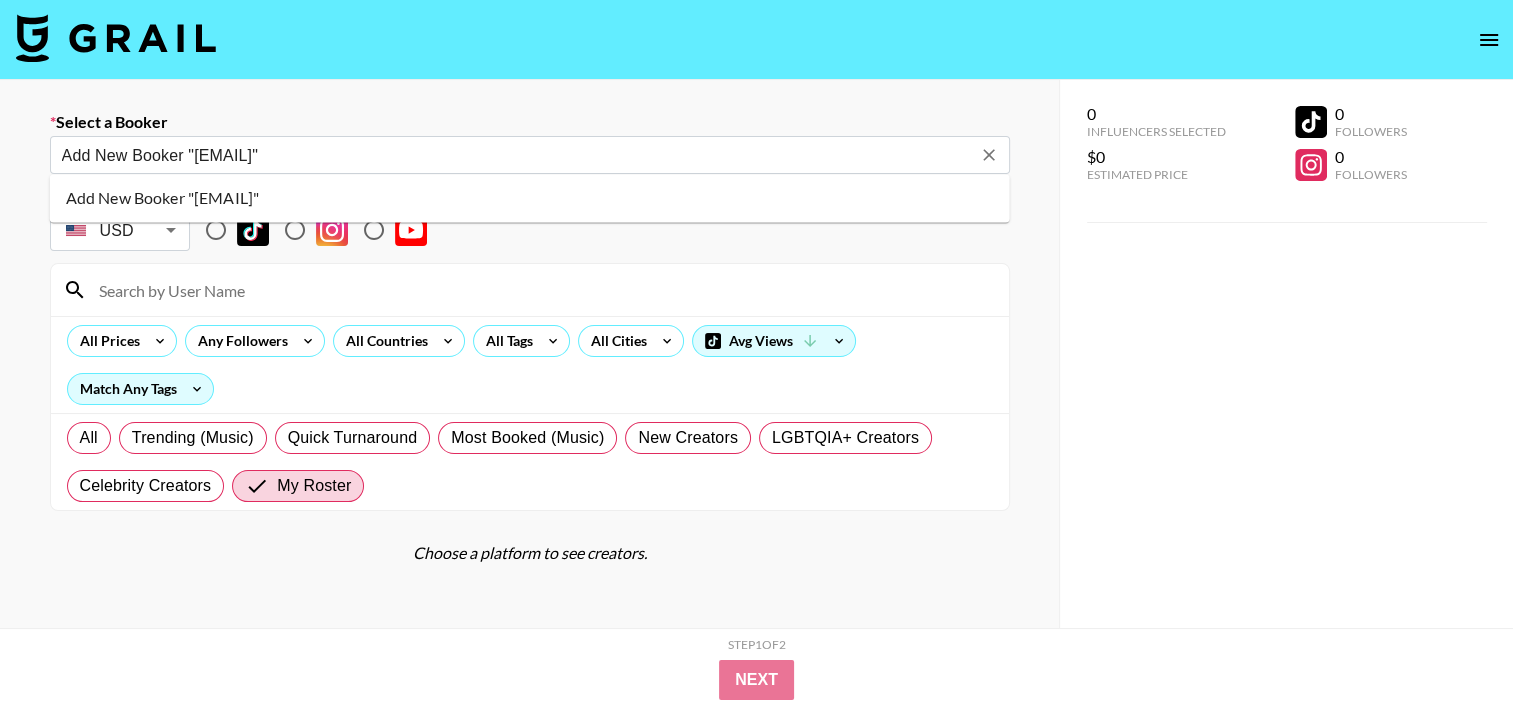 type 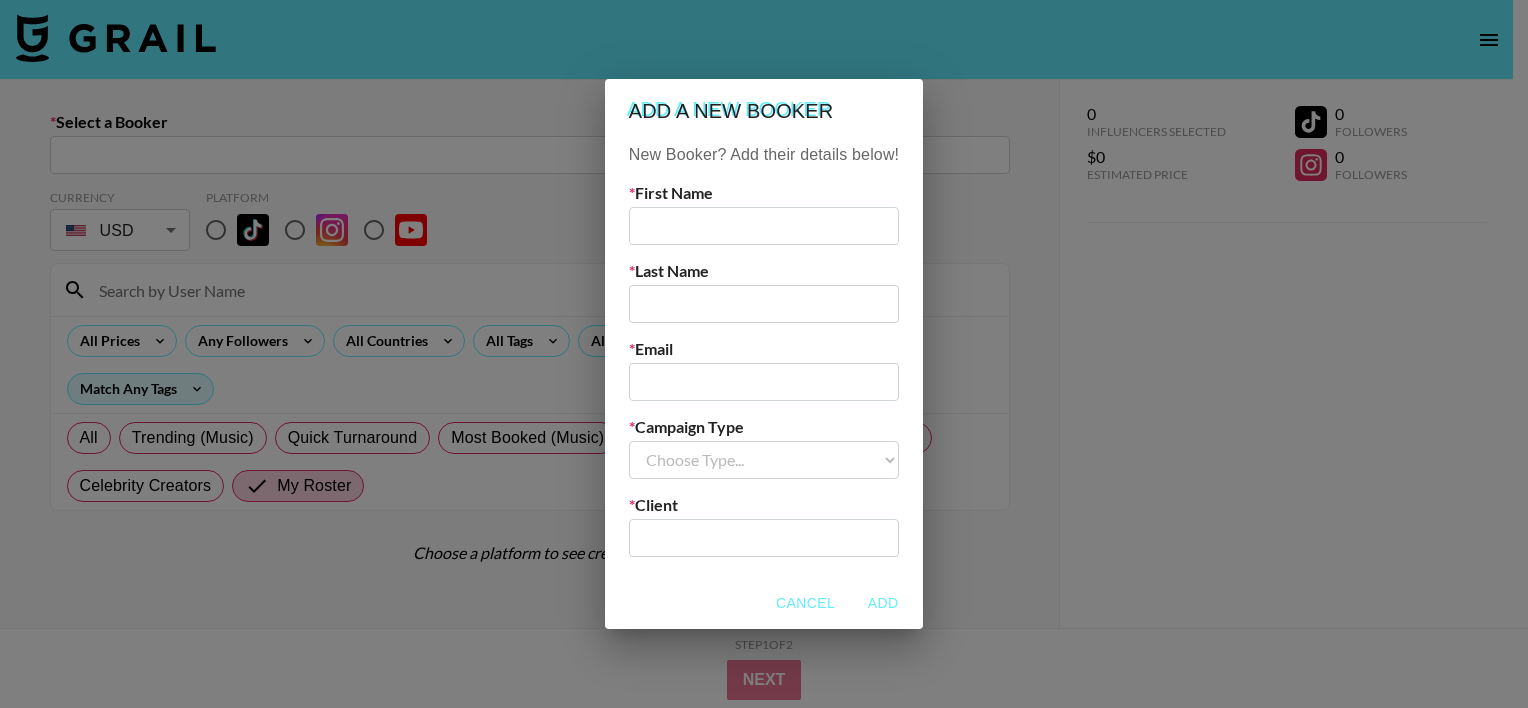 click at bounding box center [764, 382] 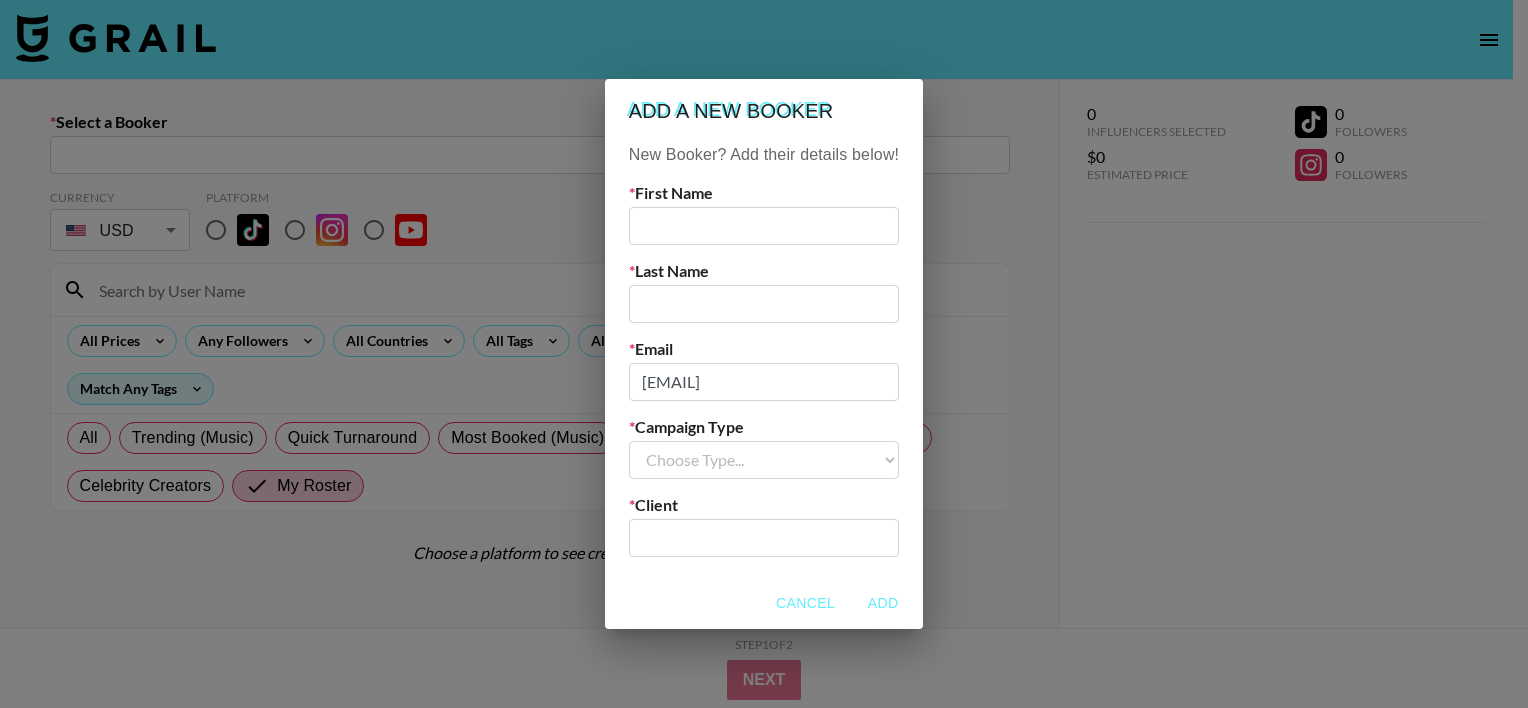 type on "[EMAIL]" 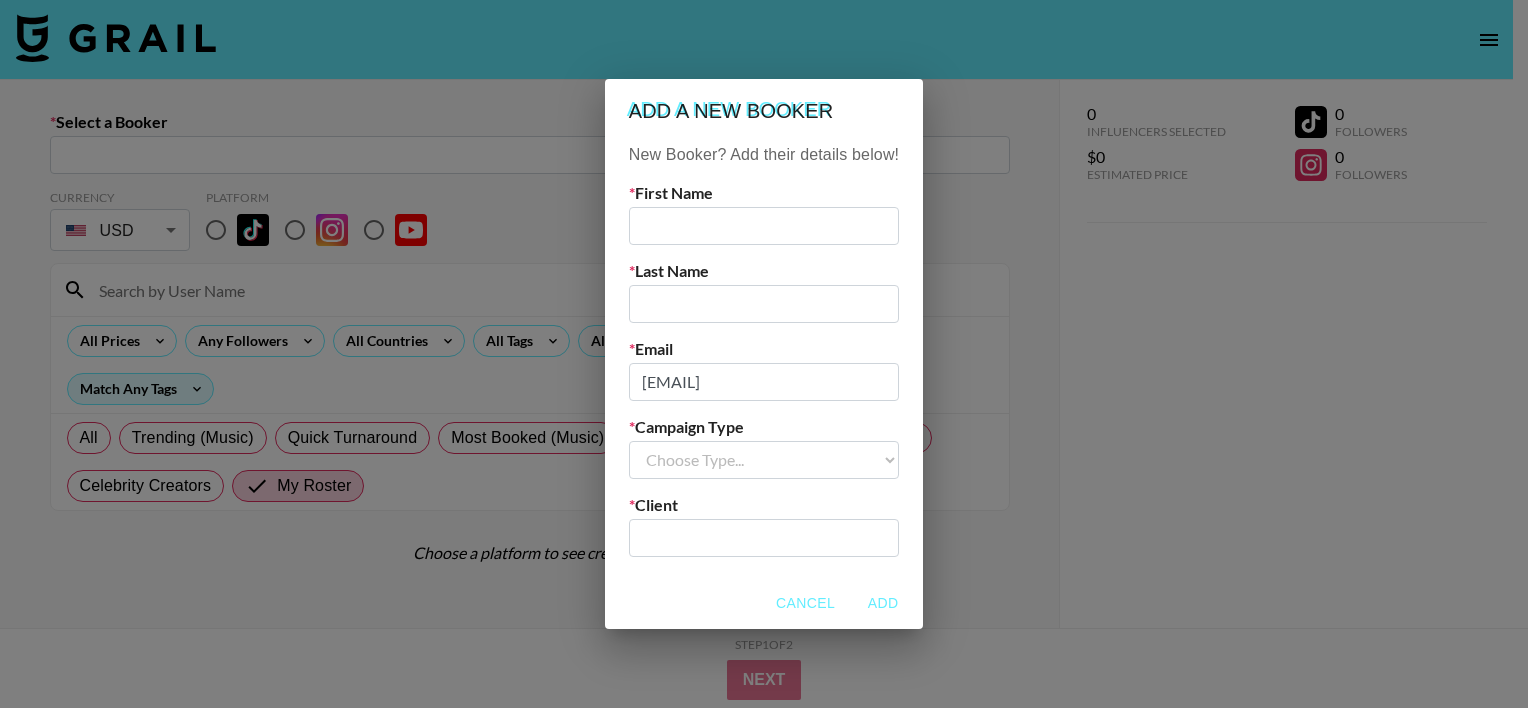 select on "Brand" 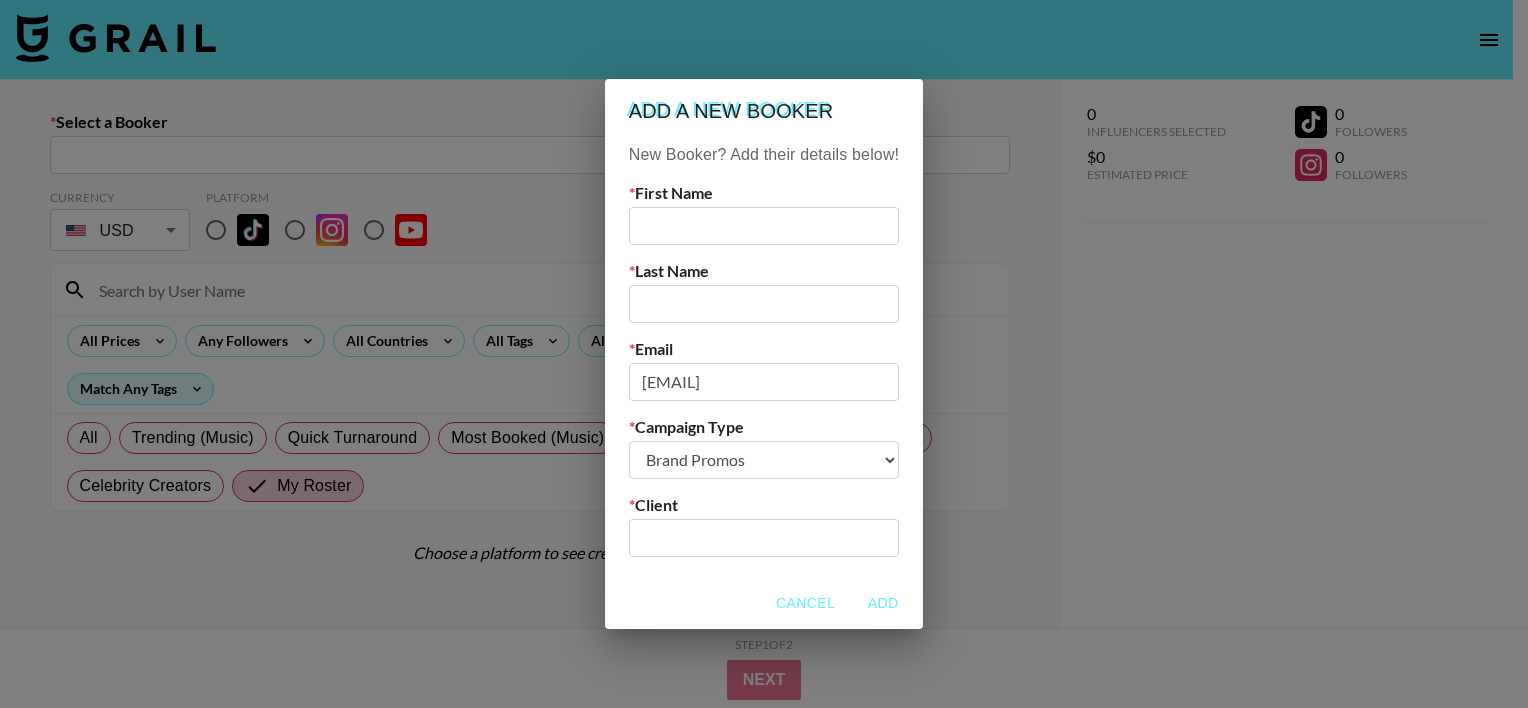 click on "Choose Type... Song Promos Brand Promos" at bounding box center [764, 460] 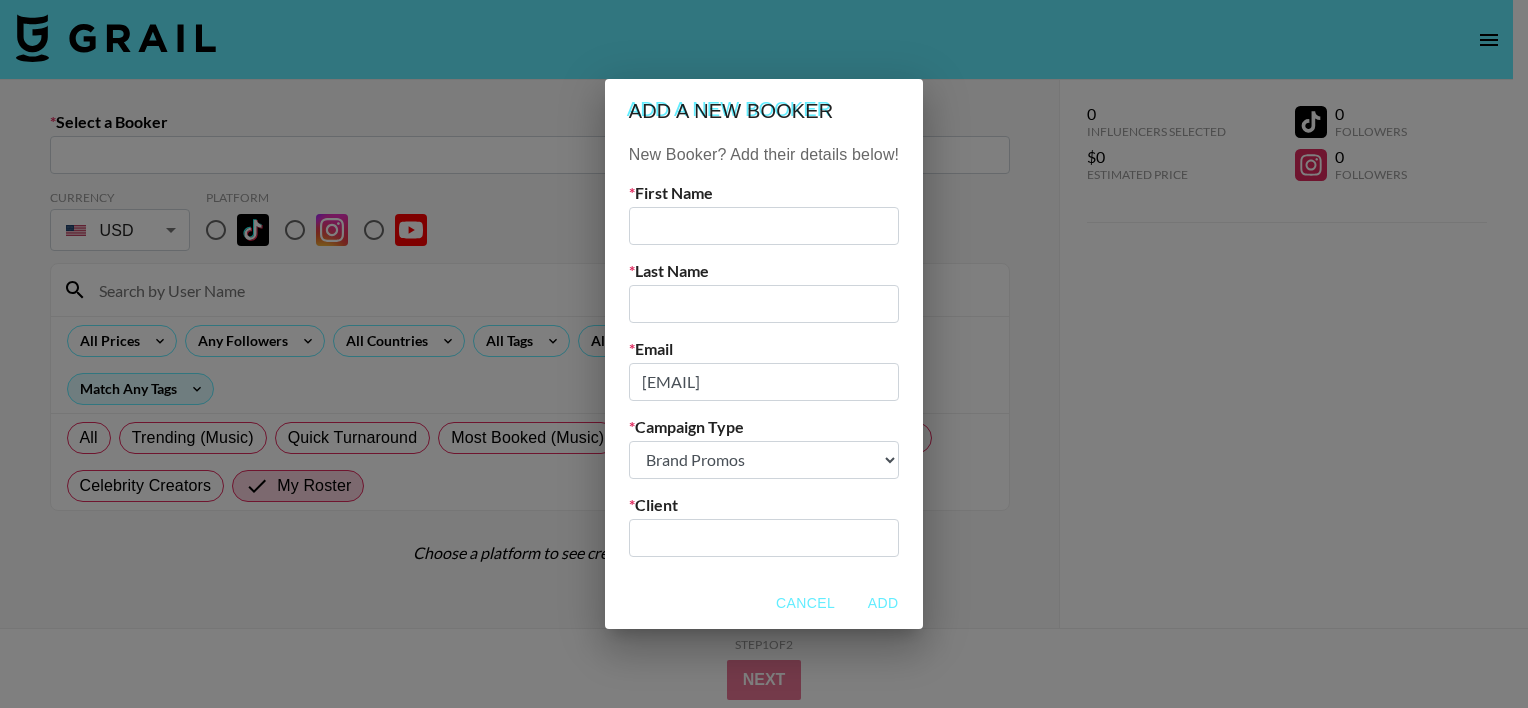 click at bounding box center (764, 537) 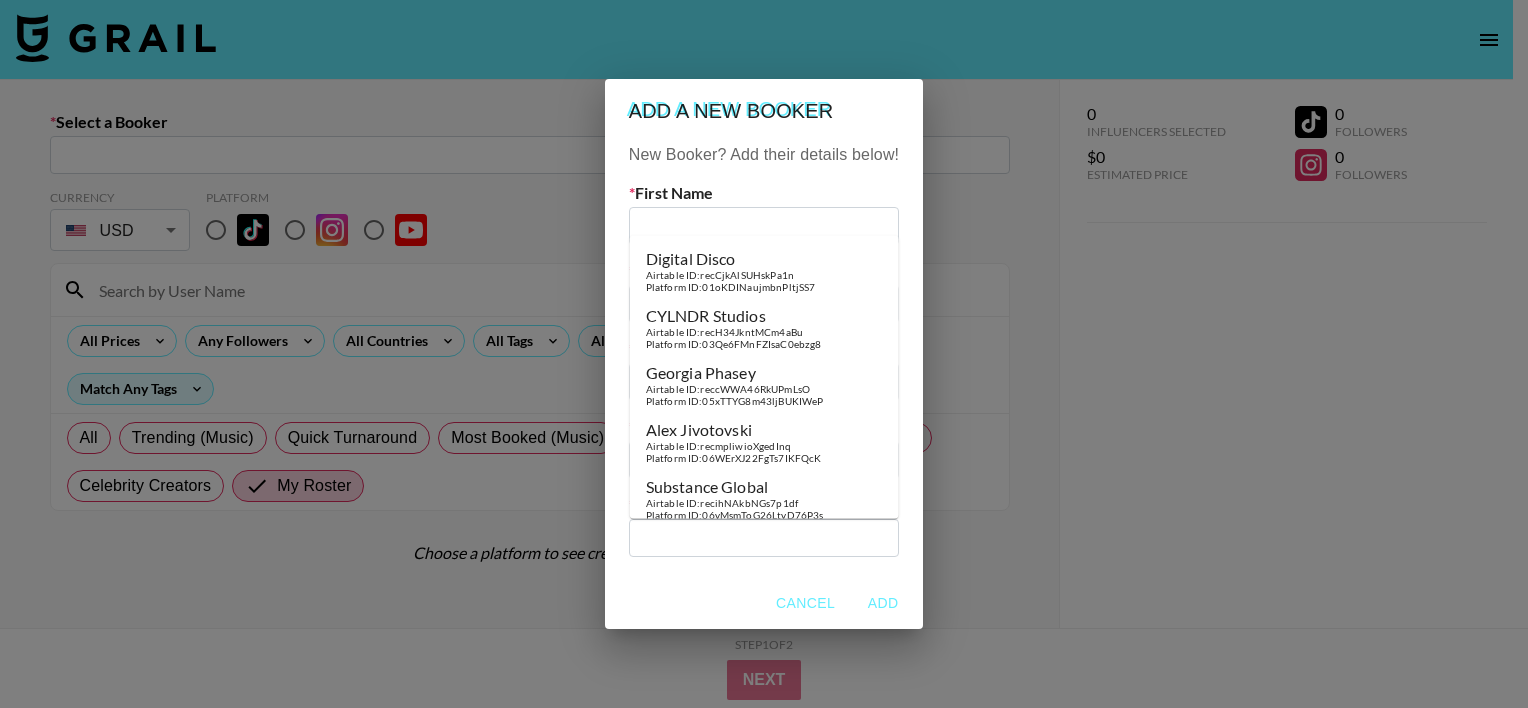 click at bounding box center [764, 537] 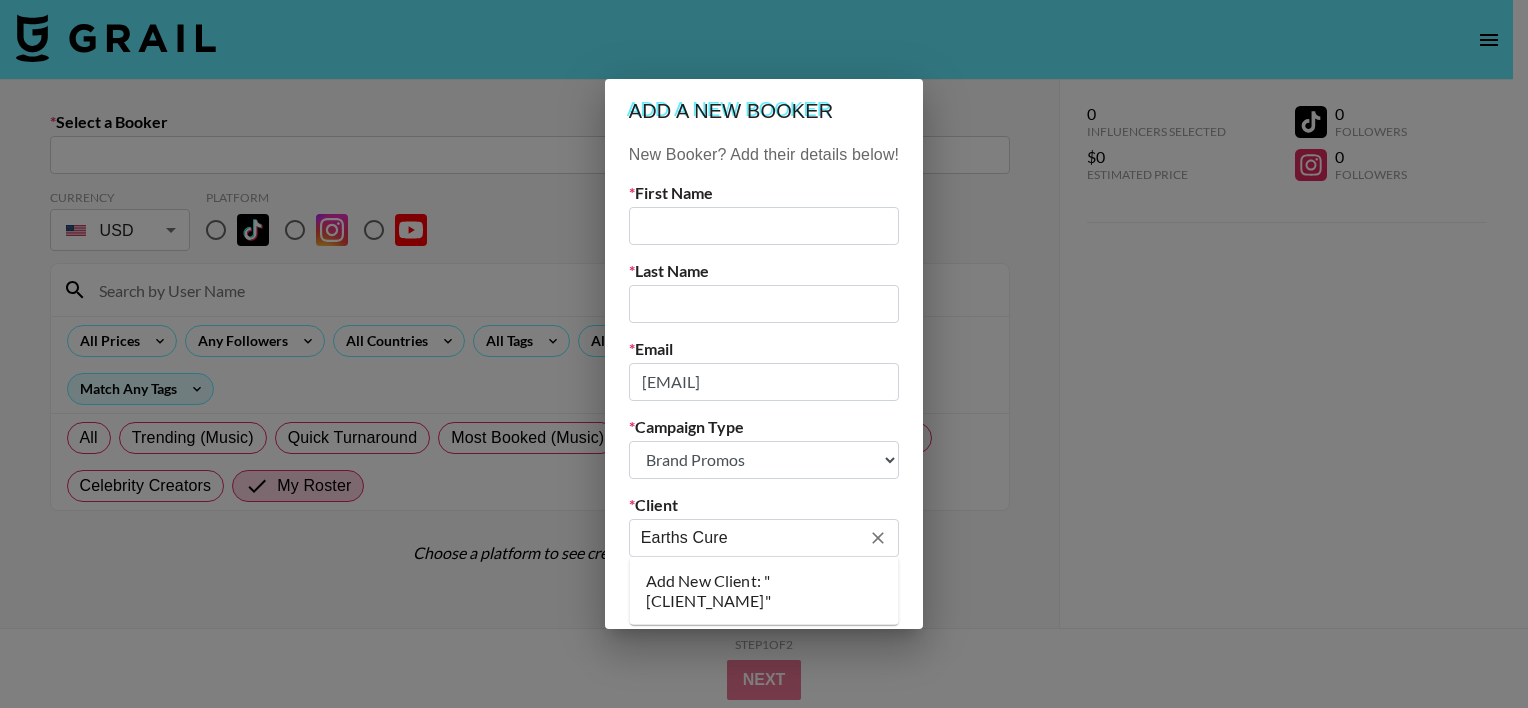 click on "Add New Client: "[CLIENT_NAME]"" at bounding box center (764, 591) 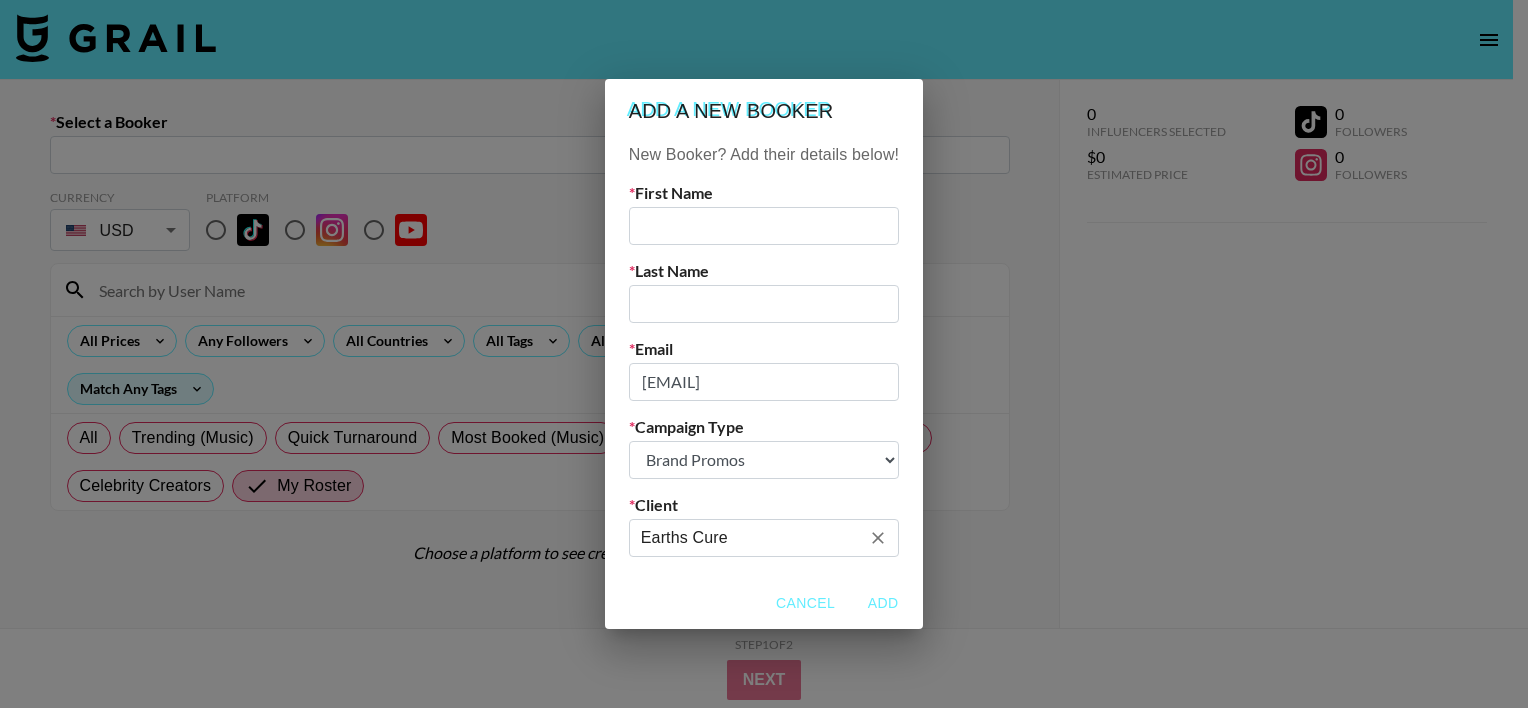 type on "Earths Cure" 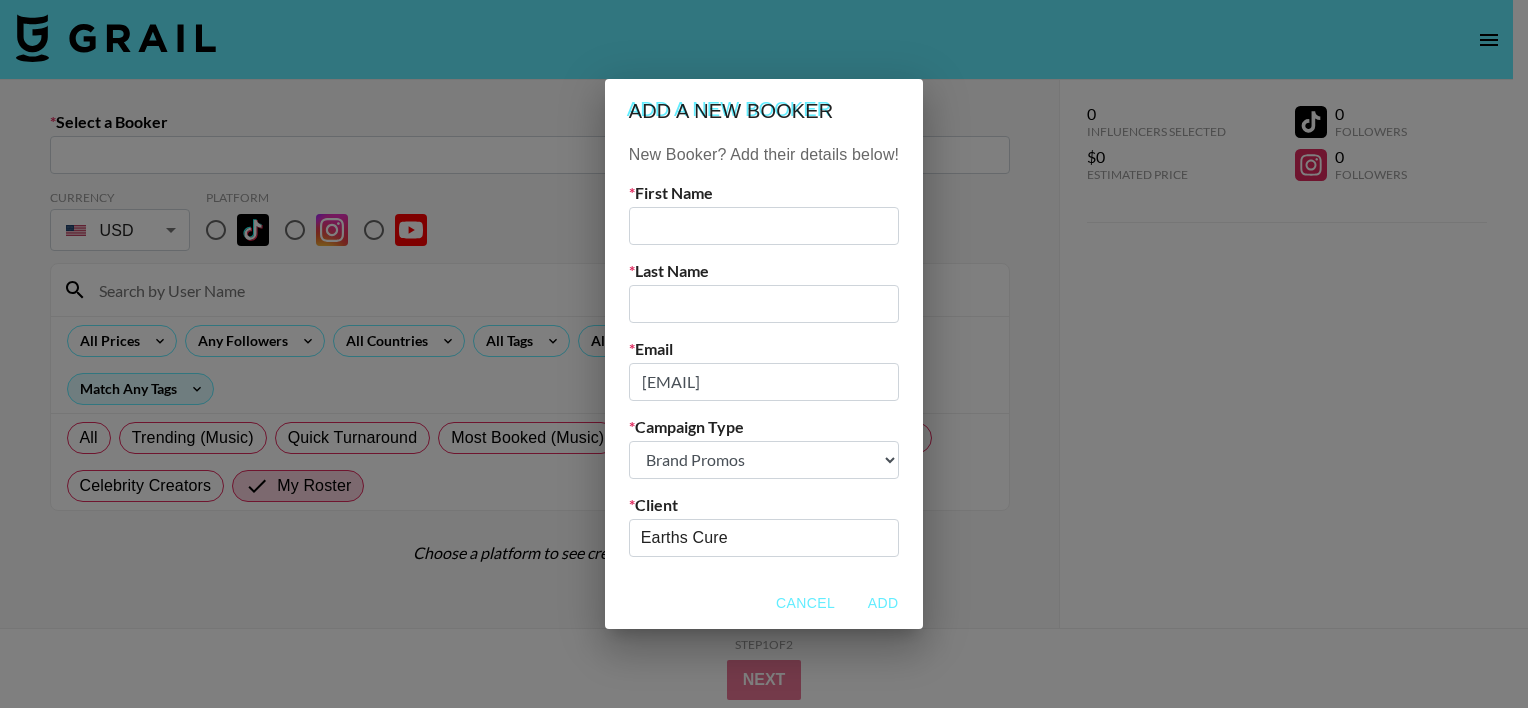 click at bounding box center (764, 226) 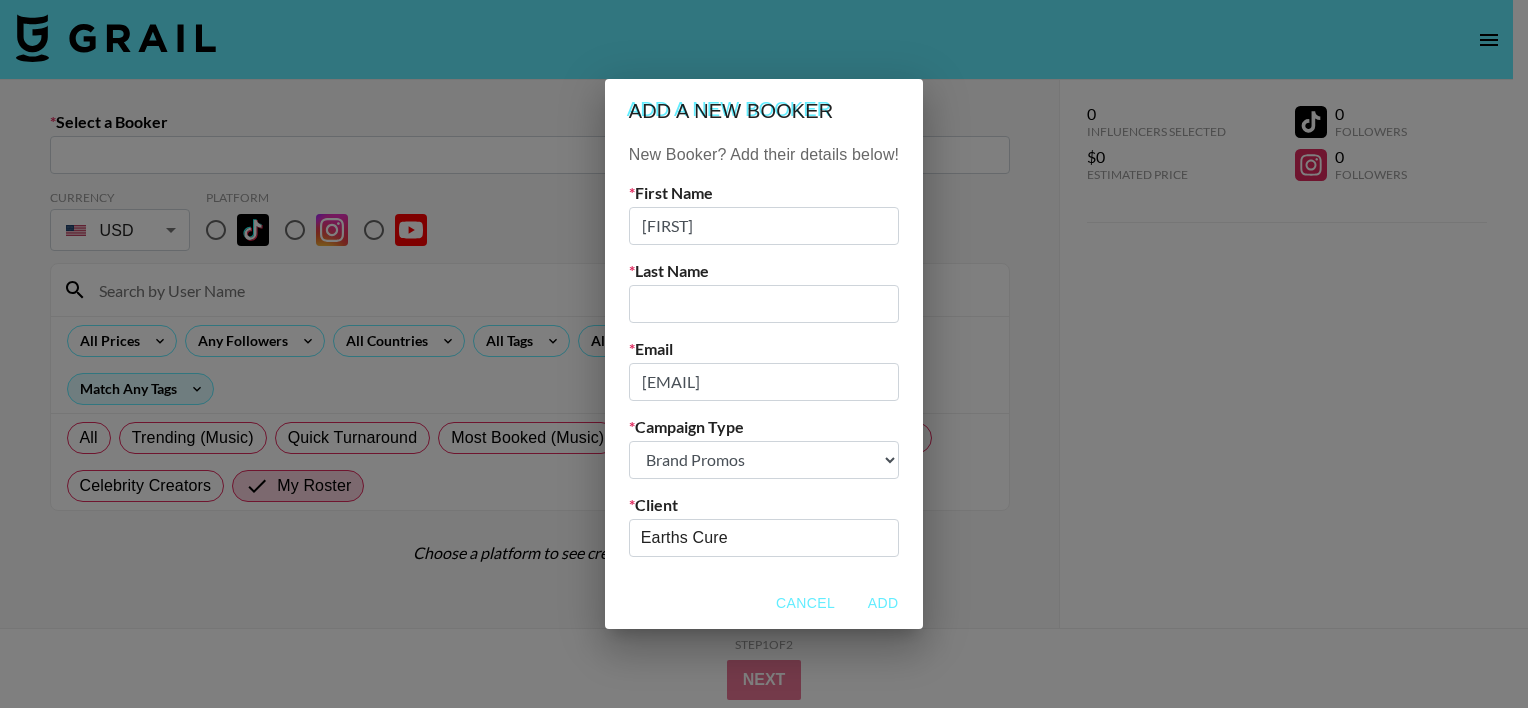 click on "[FIRST]" at bounding box center (764, 226) 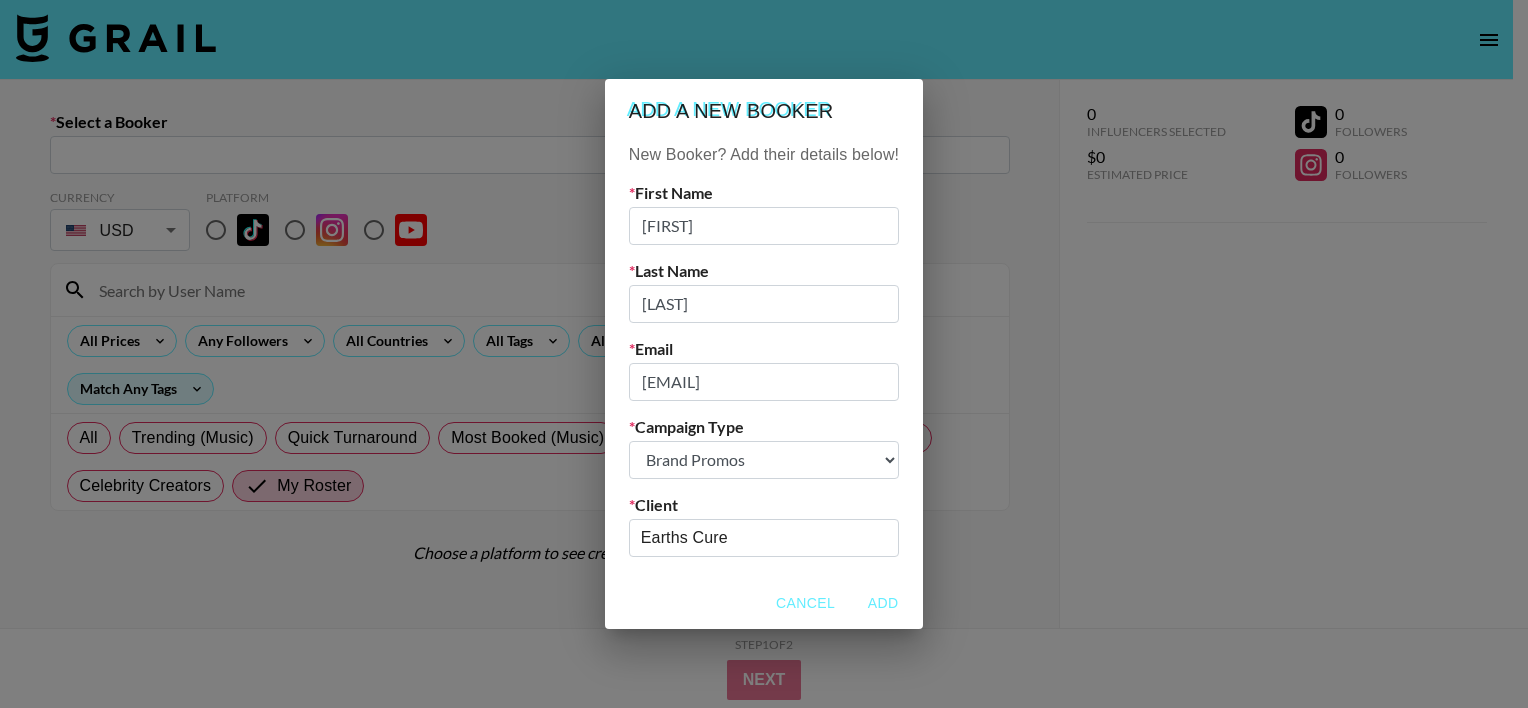 type on "[LAST]" 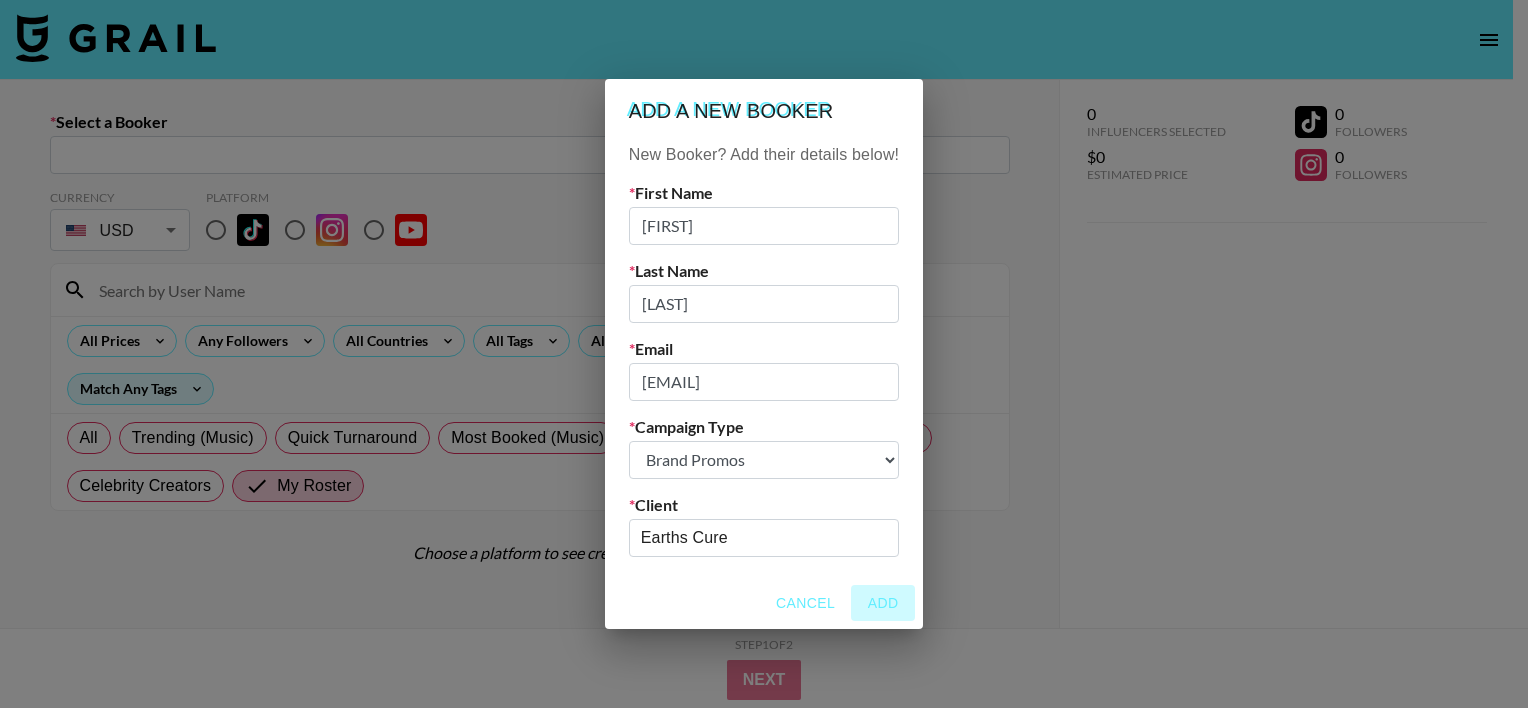 click on "Add" at bounding box center [883, 603] 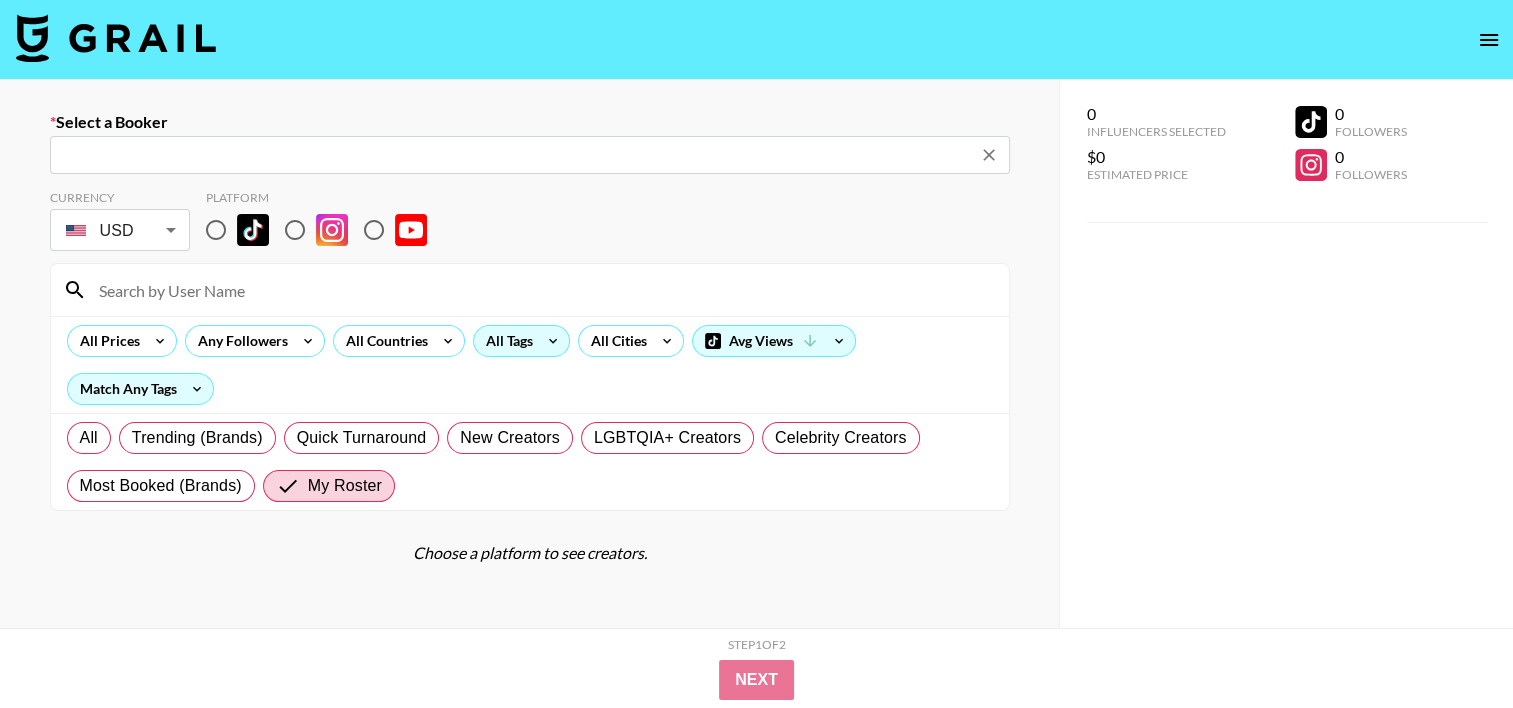 type on "[FIRST]@[DOMAIN]: [FIRST] [LAST] -- [COMPANY] -- [TOKEN]" 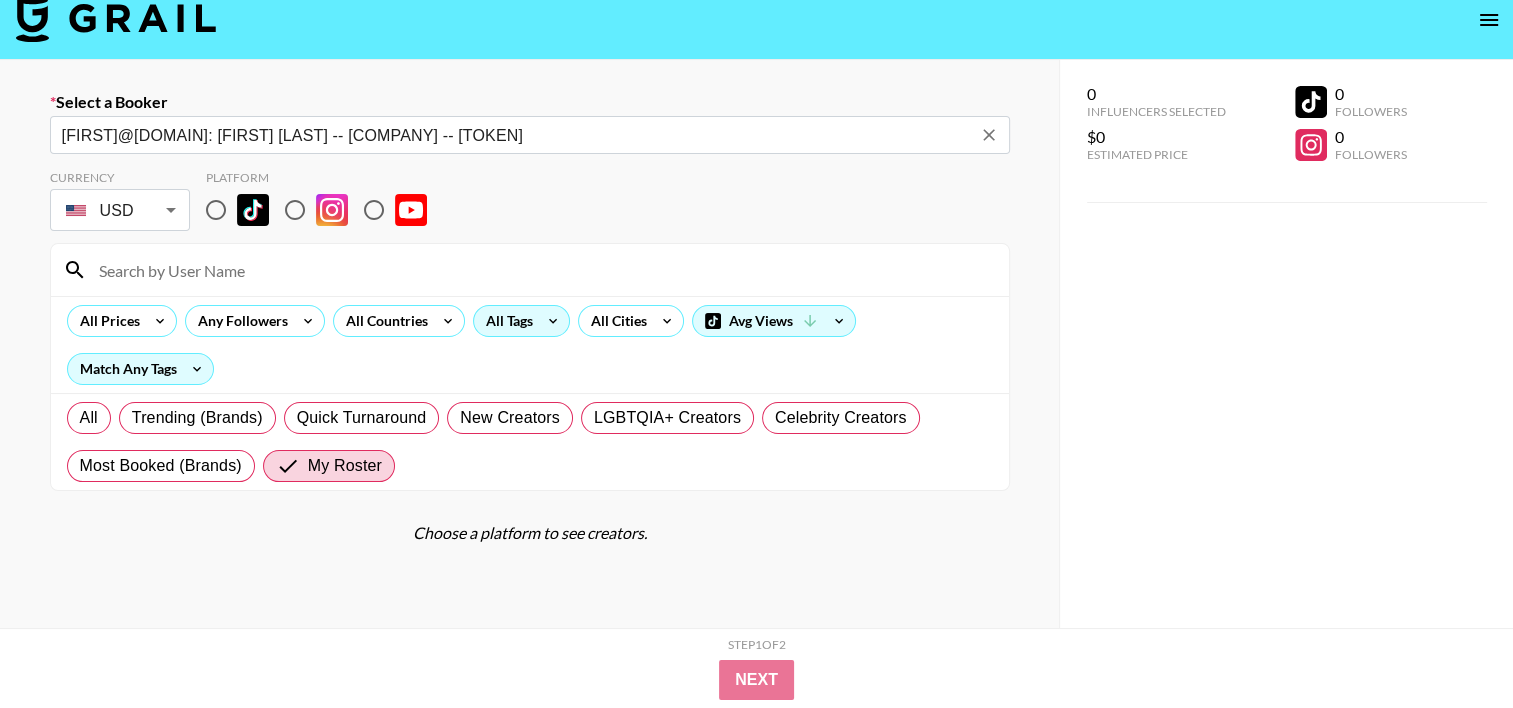 scroll, scrollTop: 36, scrollLeft: 0, axis: vertical 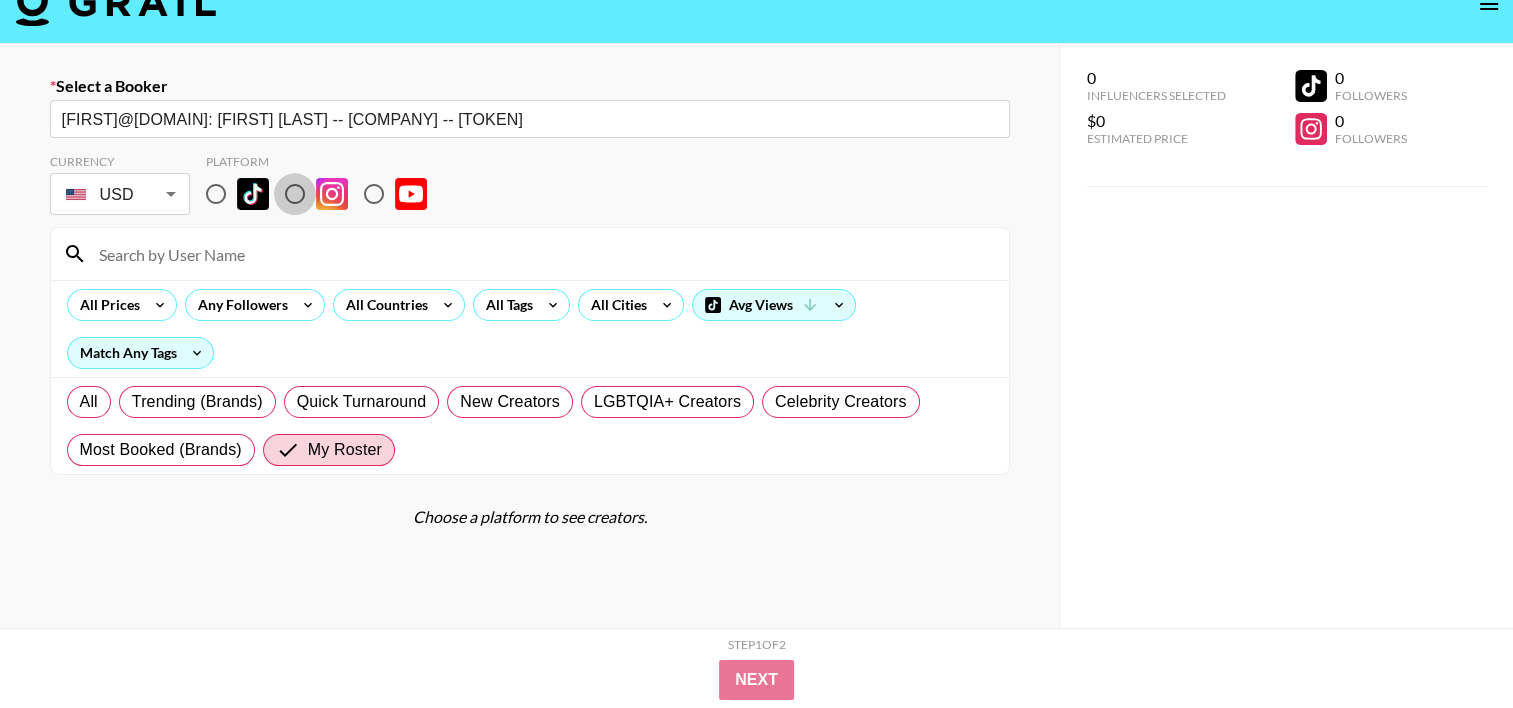click at bounding box center [295, 194] 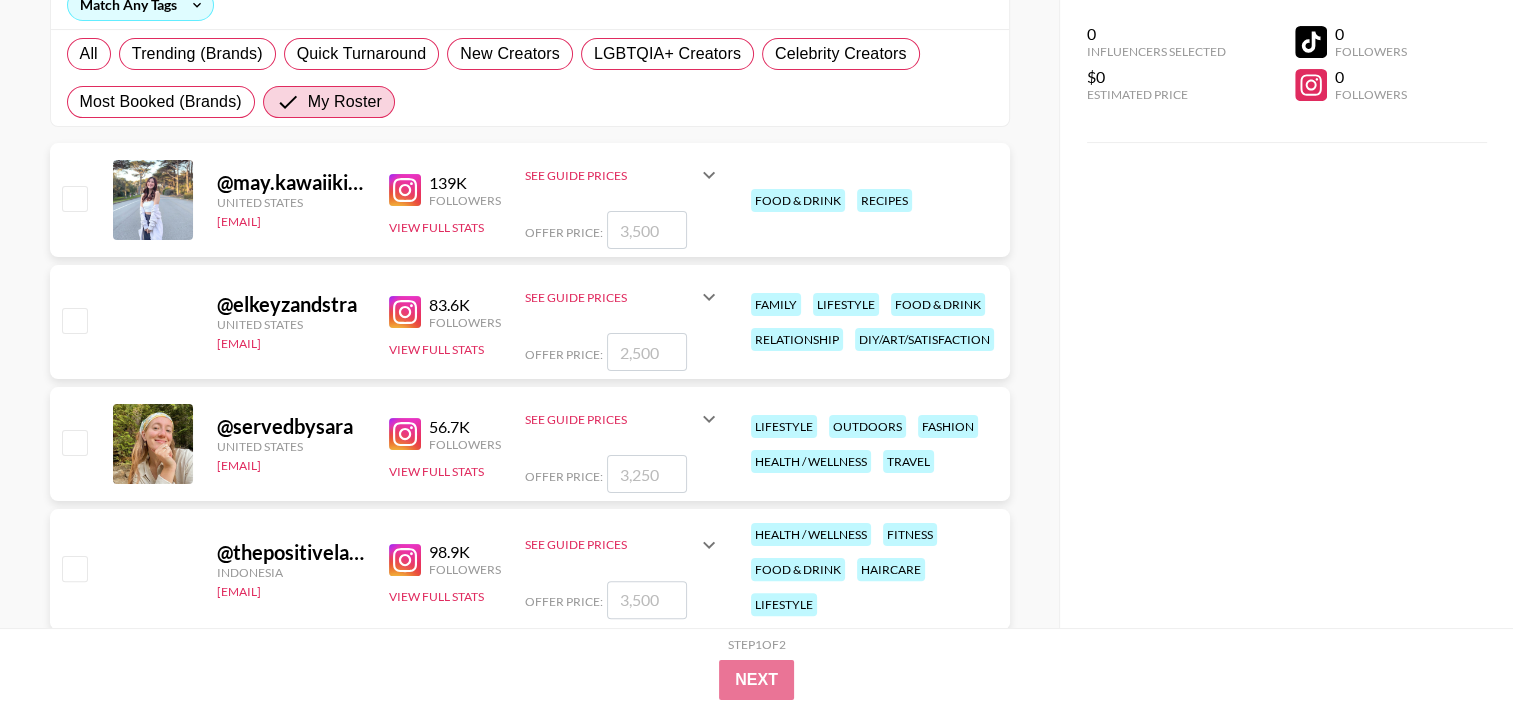 scroll, scrollTop: 441, scrollLeft: 0, axis: vertical 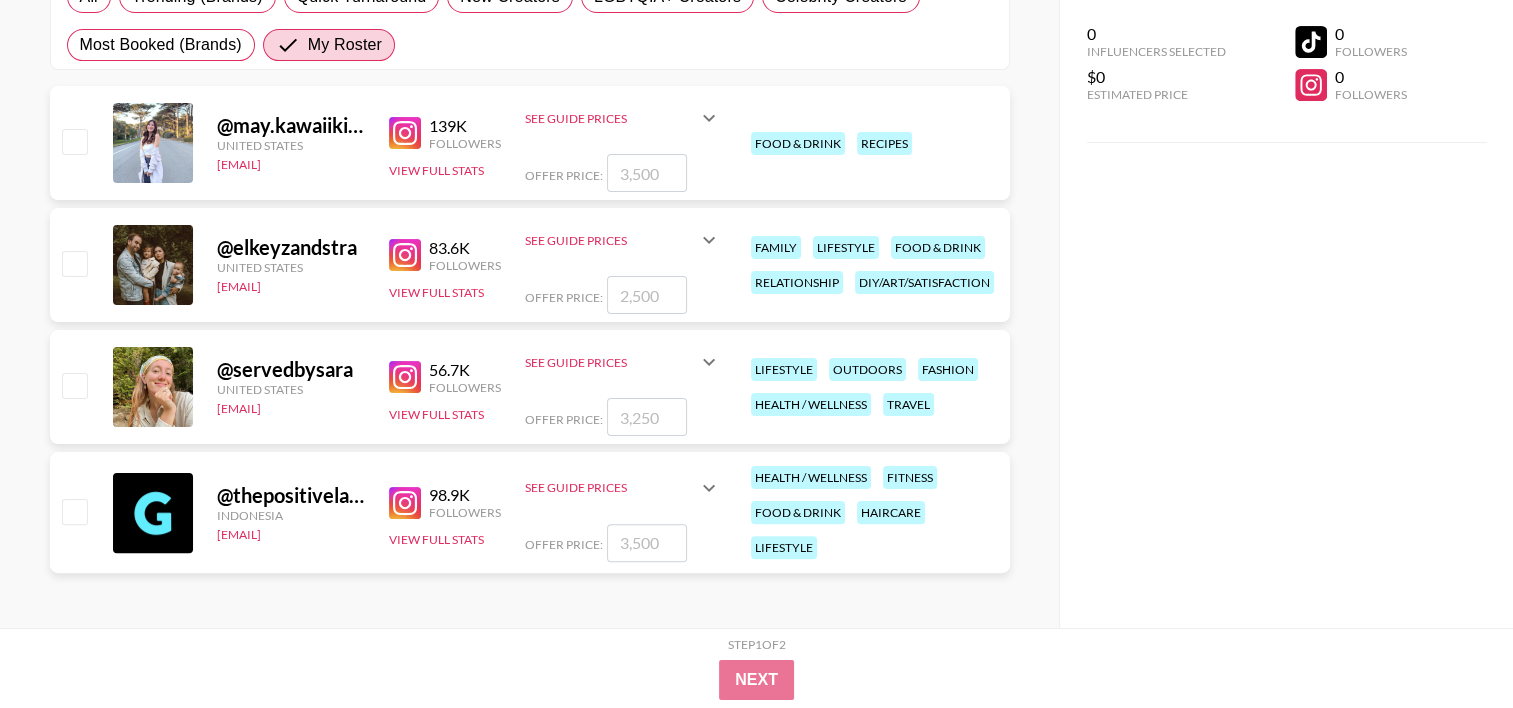 click at bounding box center (74, 511) 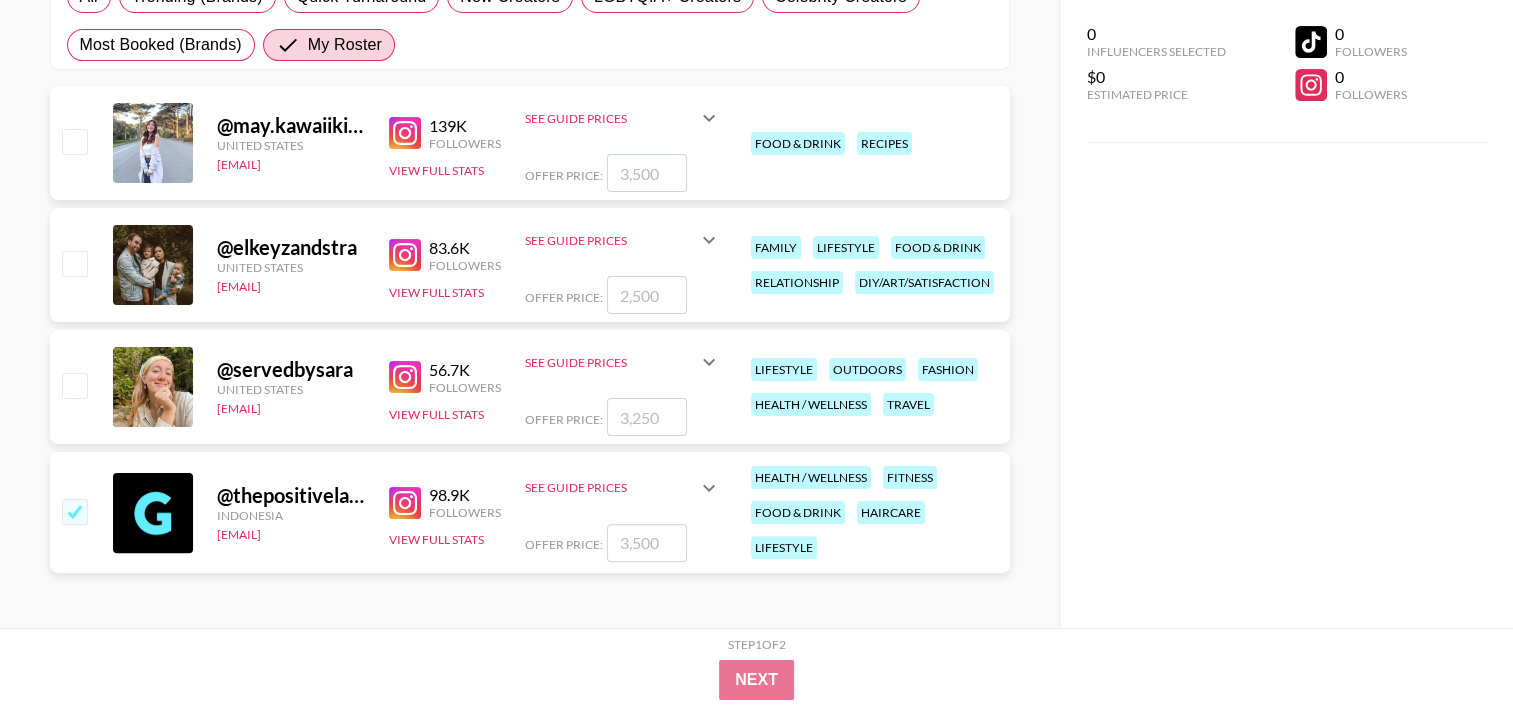 checkbox on "true" 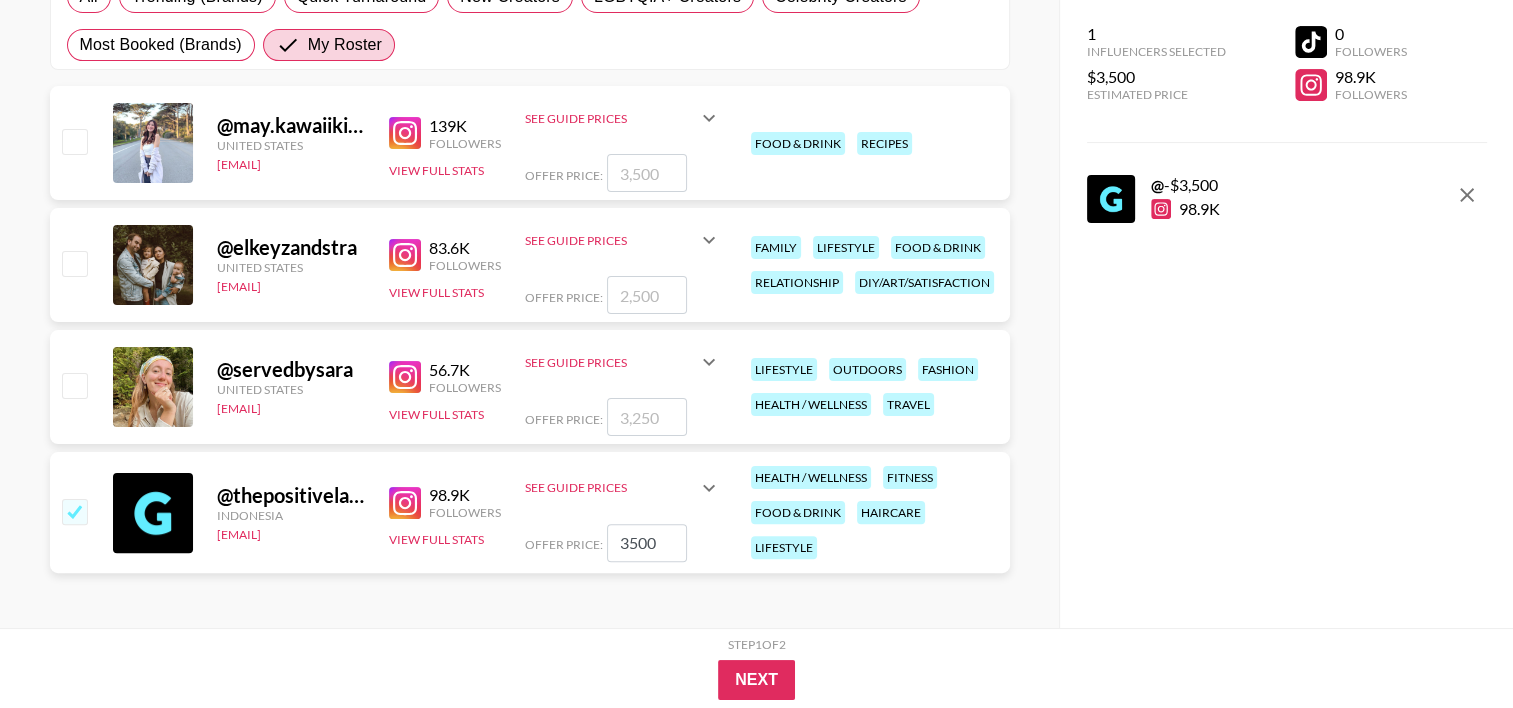 click on "3500" at bounding box center [647, 543] 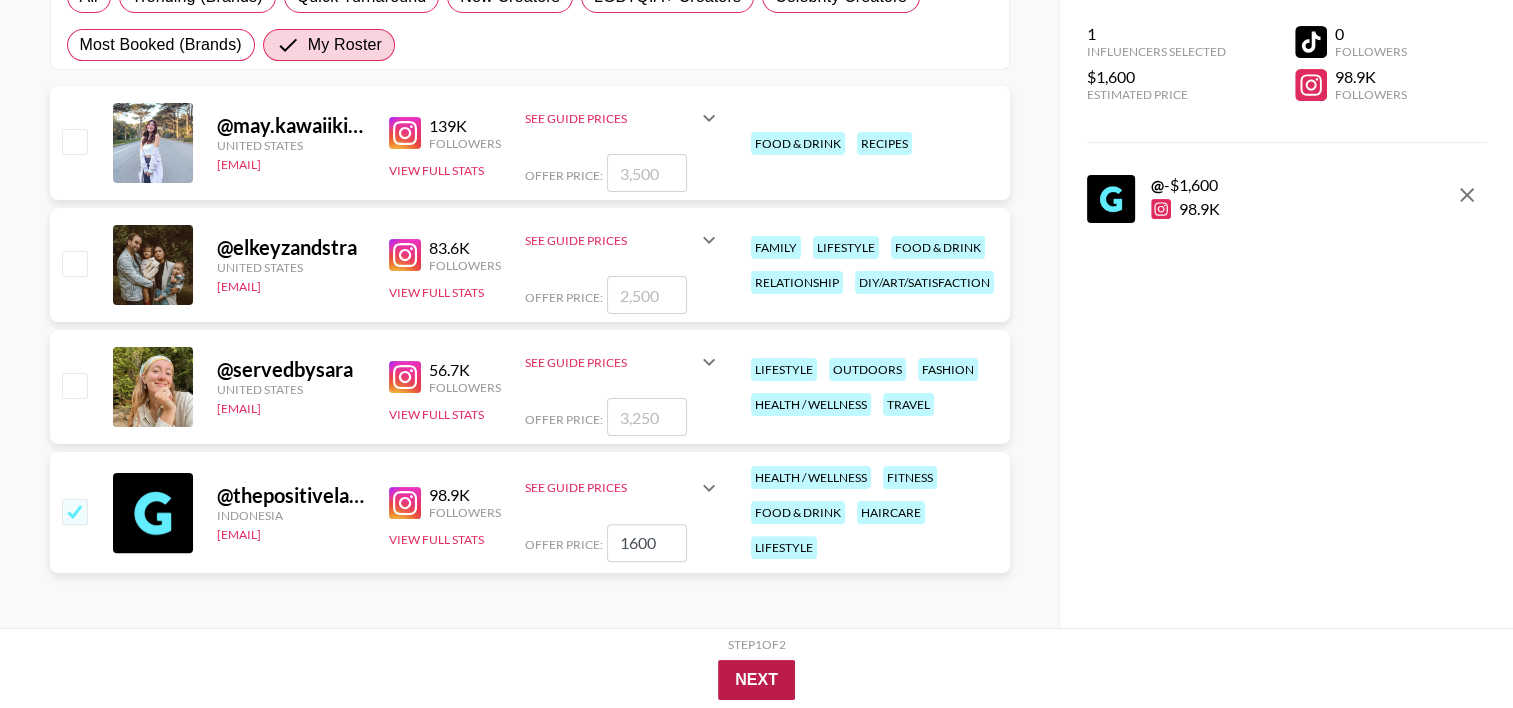 type on "1600" 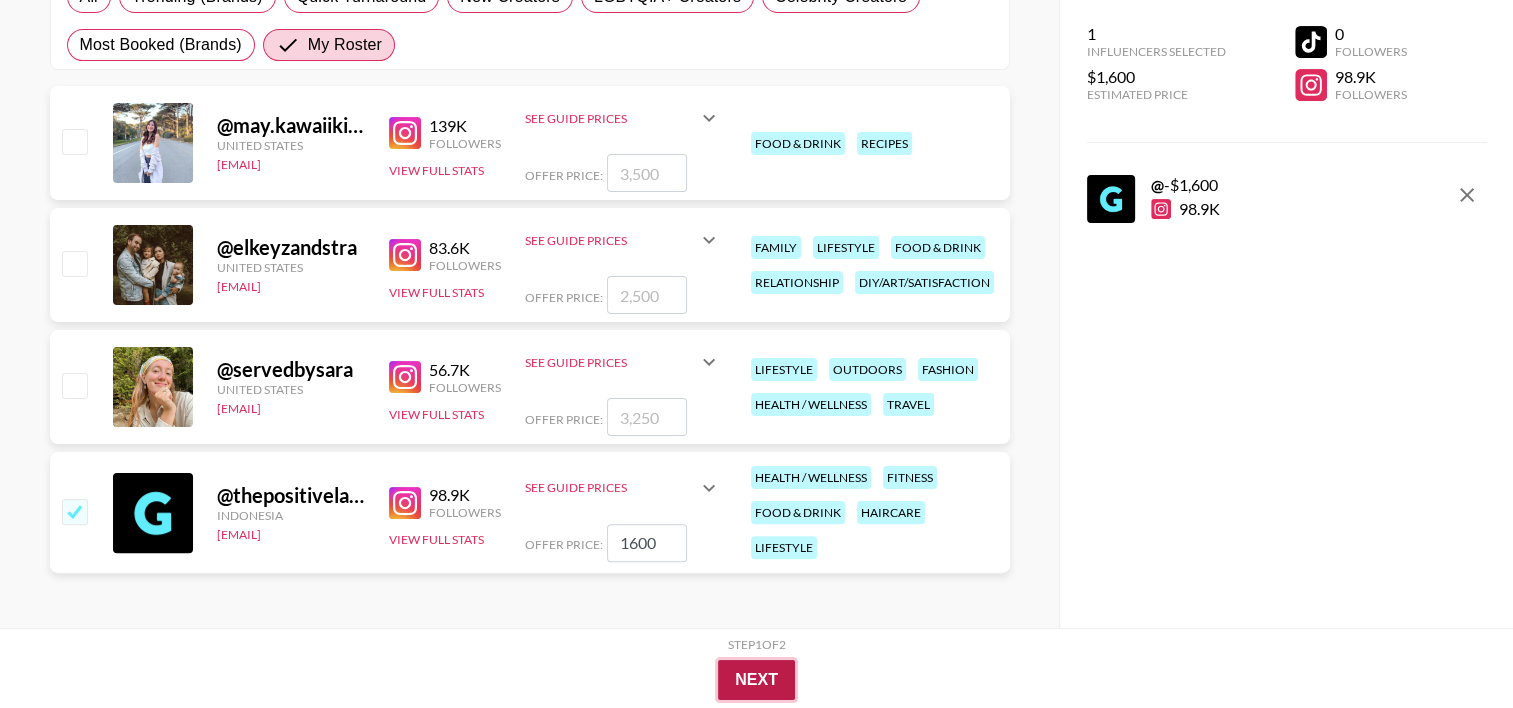 click on "Next" at bounding box center (756, 680) 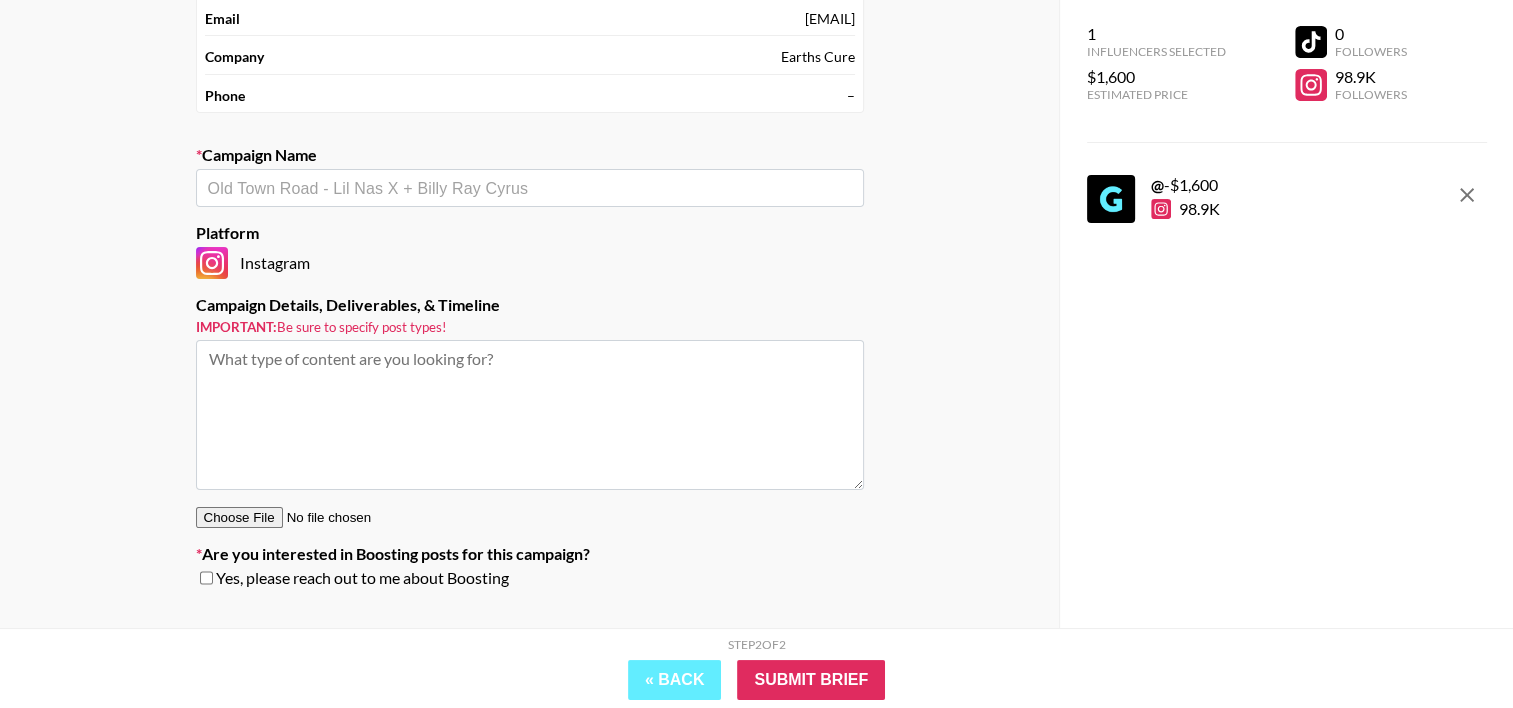 scroll, scrollTop: 178, scrollLeft: 0, axis: vertical 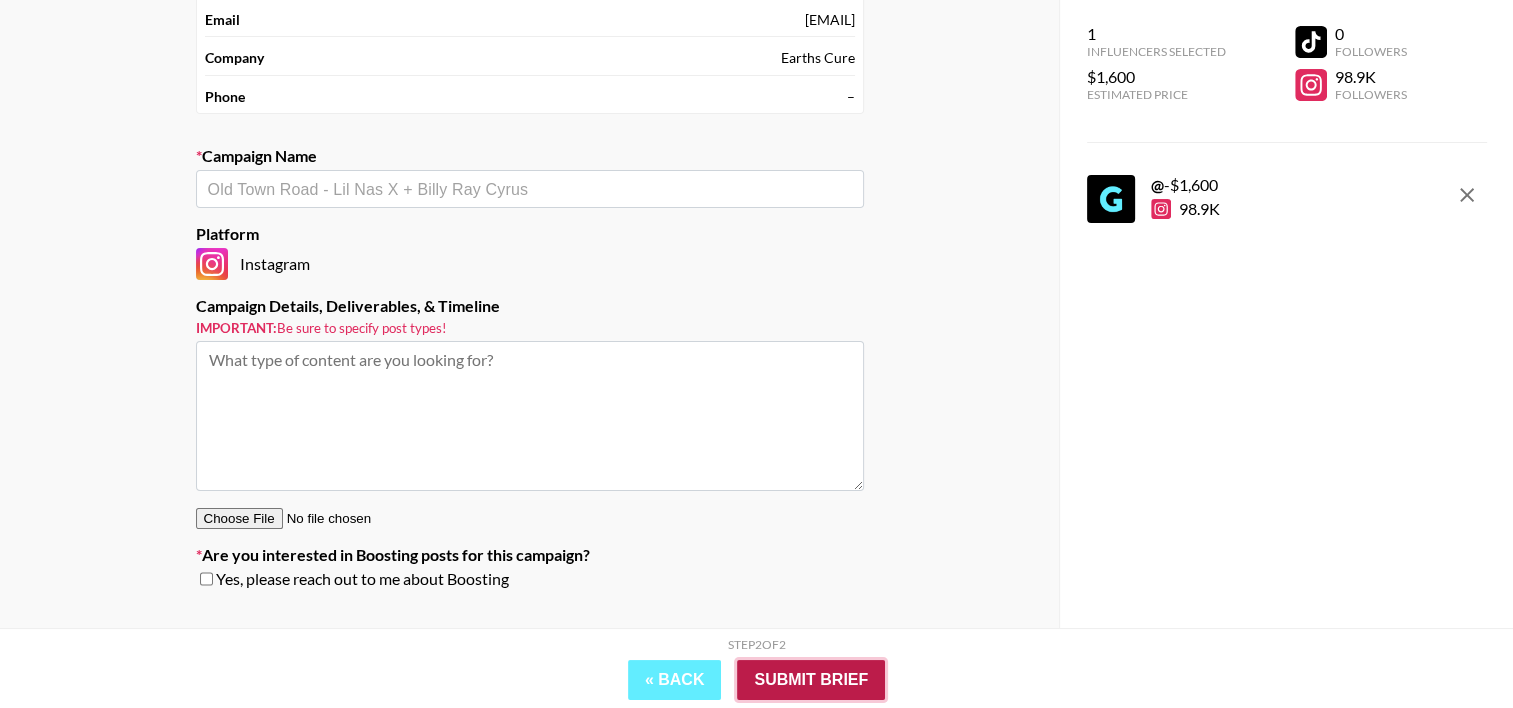 click on "Submit Brief" at bounding box center [811, 680] 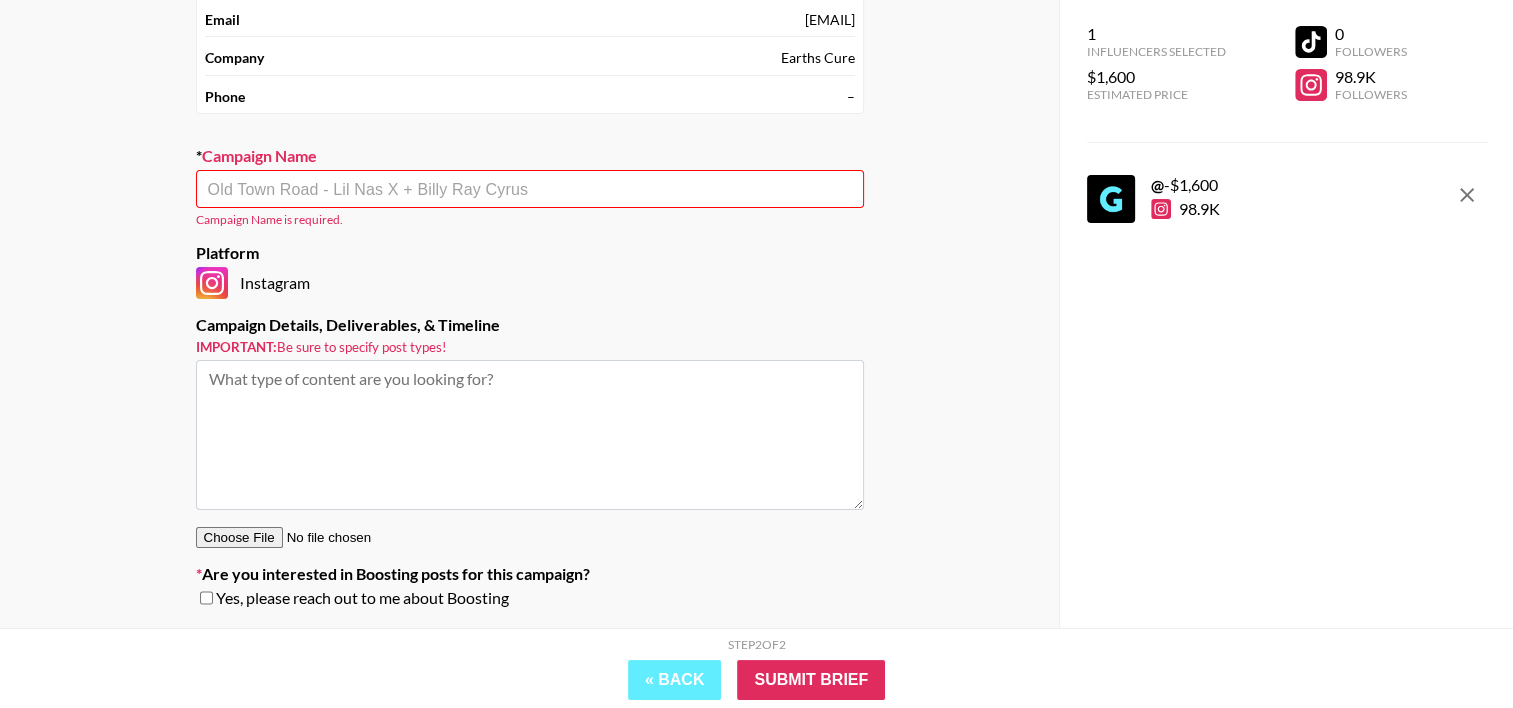 click at bounding box center [530, 189] 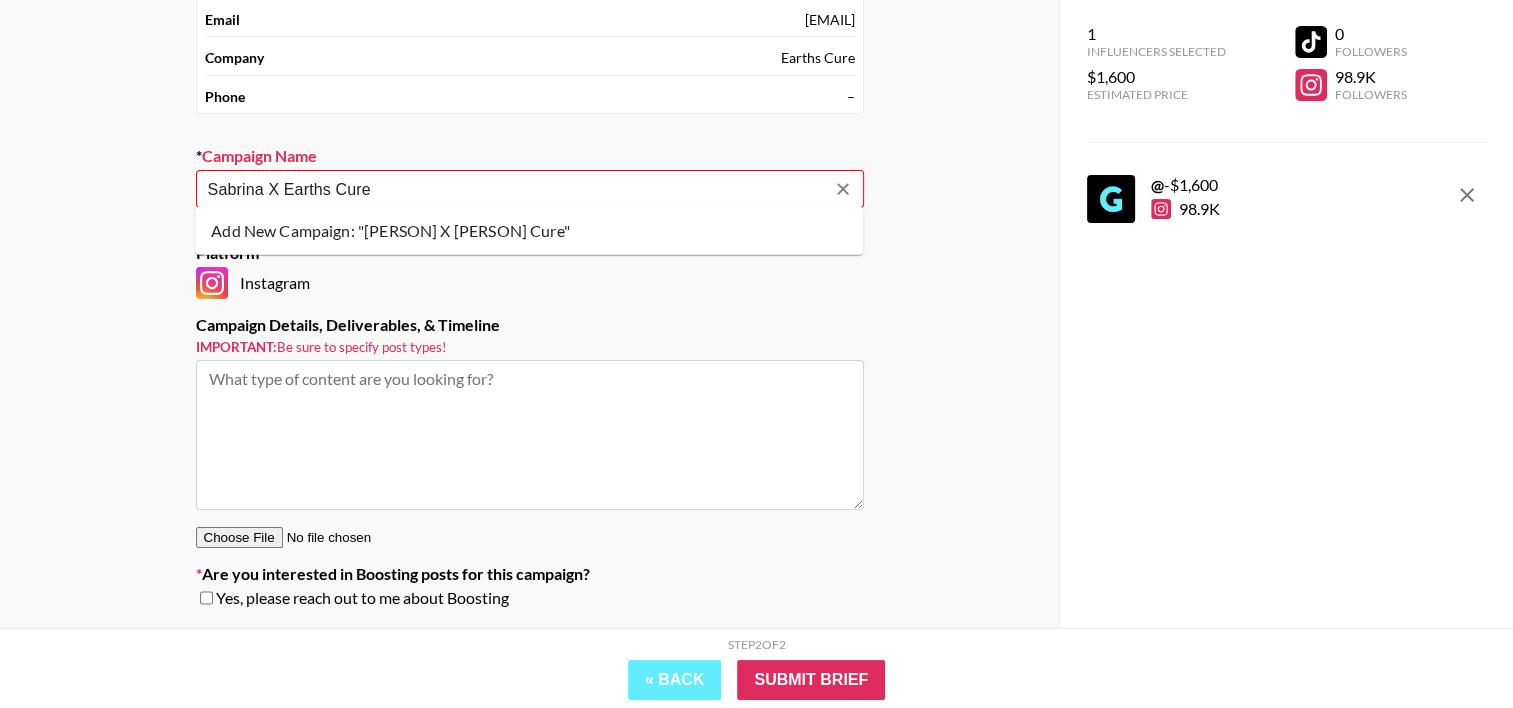 click on "Add New Campaign: "[PERSON] X [PERSON] Cure"" at bounding box center (529, 231) 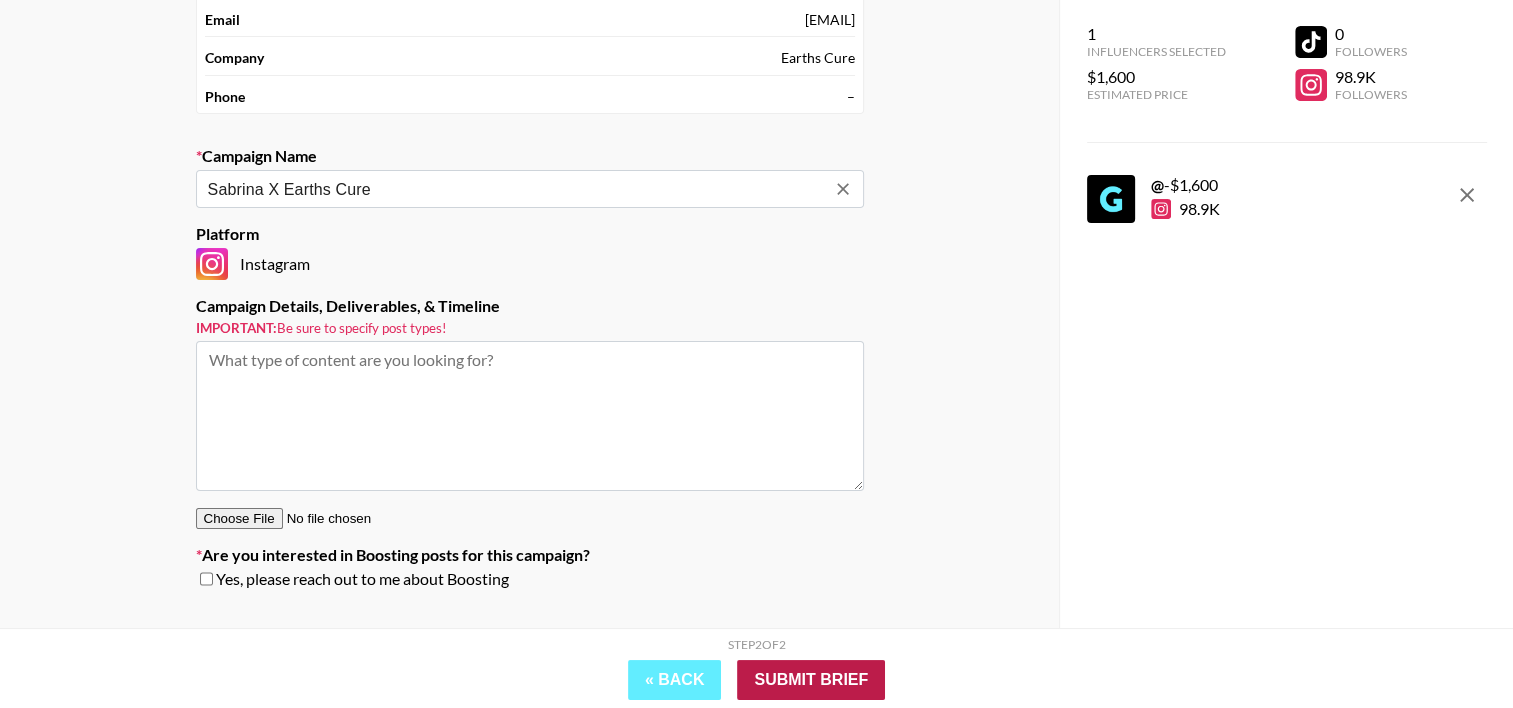 type on "Sabrina X Earths Cure" 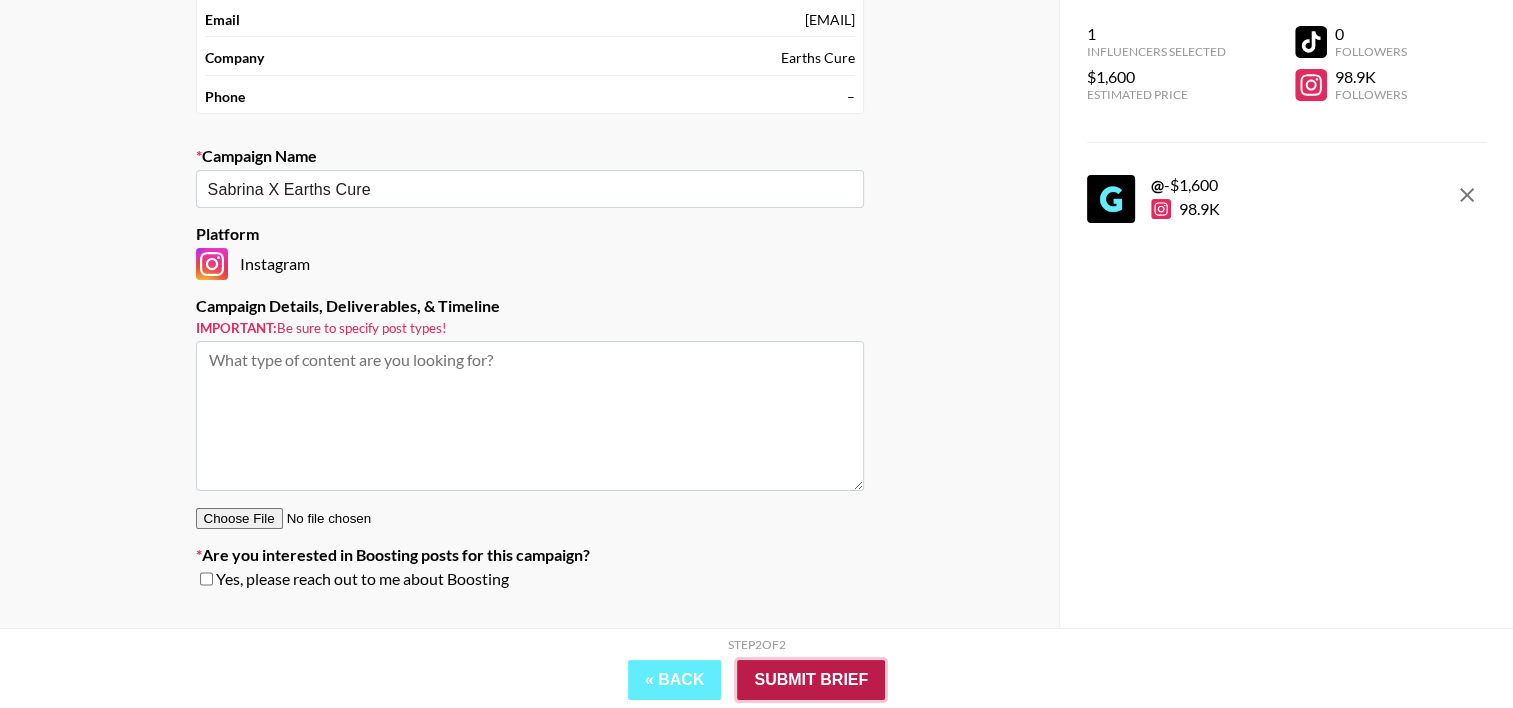click on "Submit Brief" at bounding box center (811, 680) 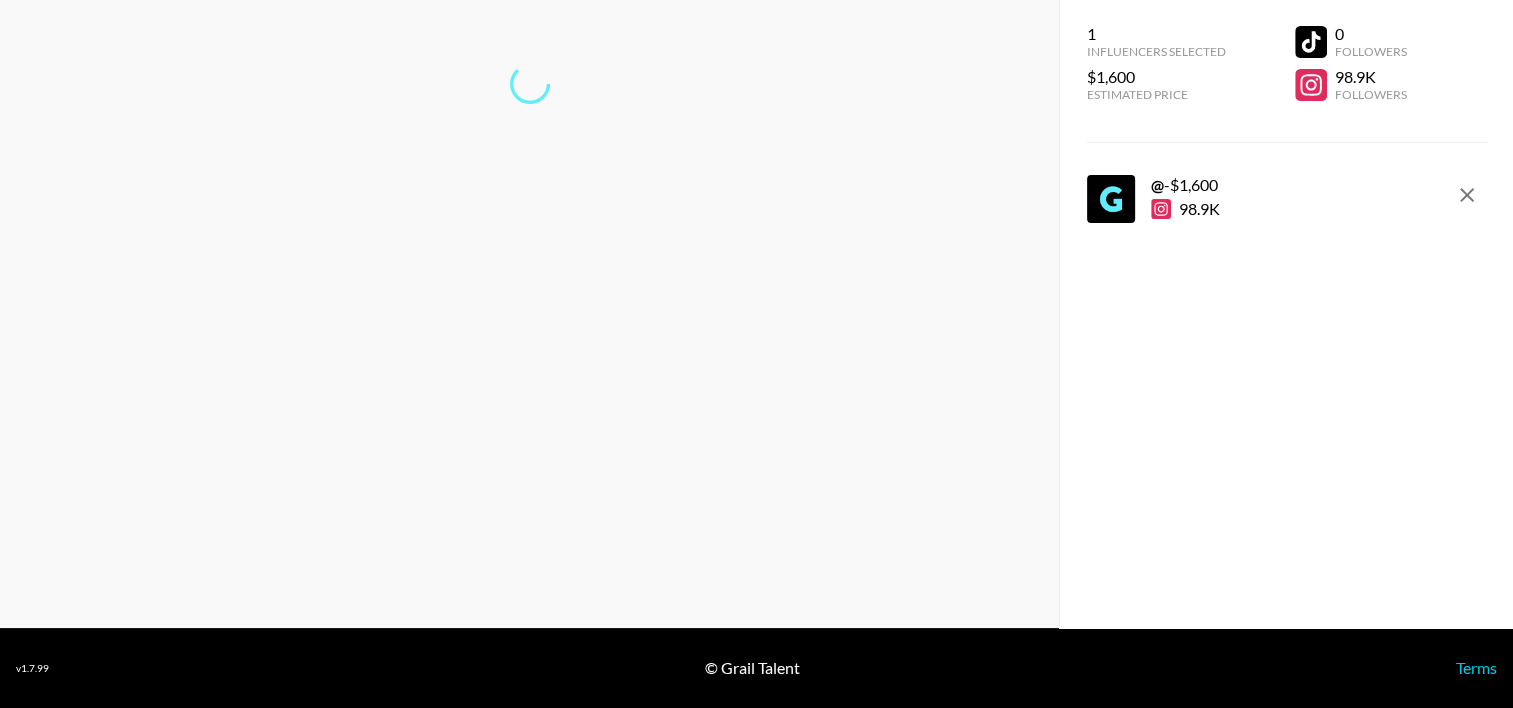 scroll, scrollTop: 80, scrollLeft: 0, axis: vertical 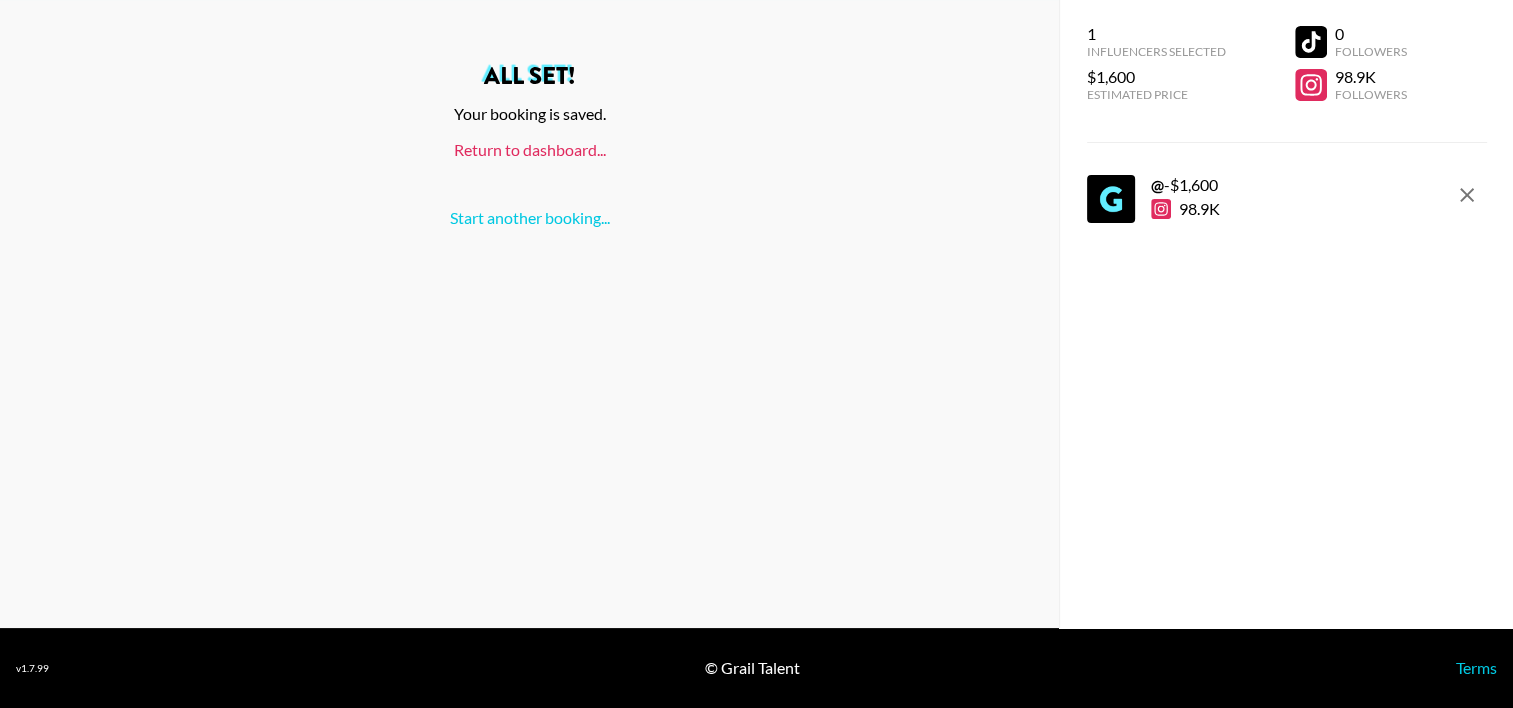 click on "Return to dashboard..." at bounding box center [530, 149] 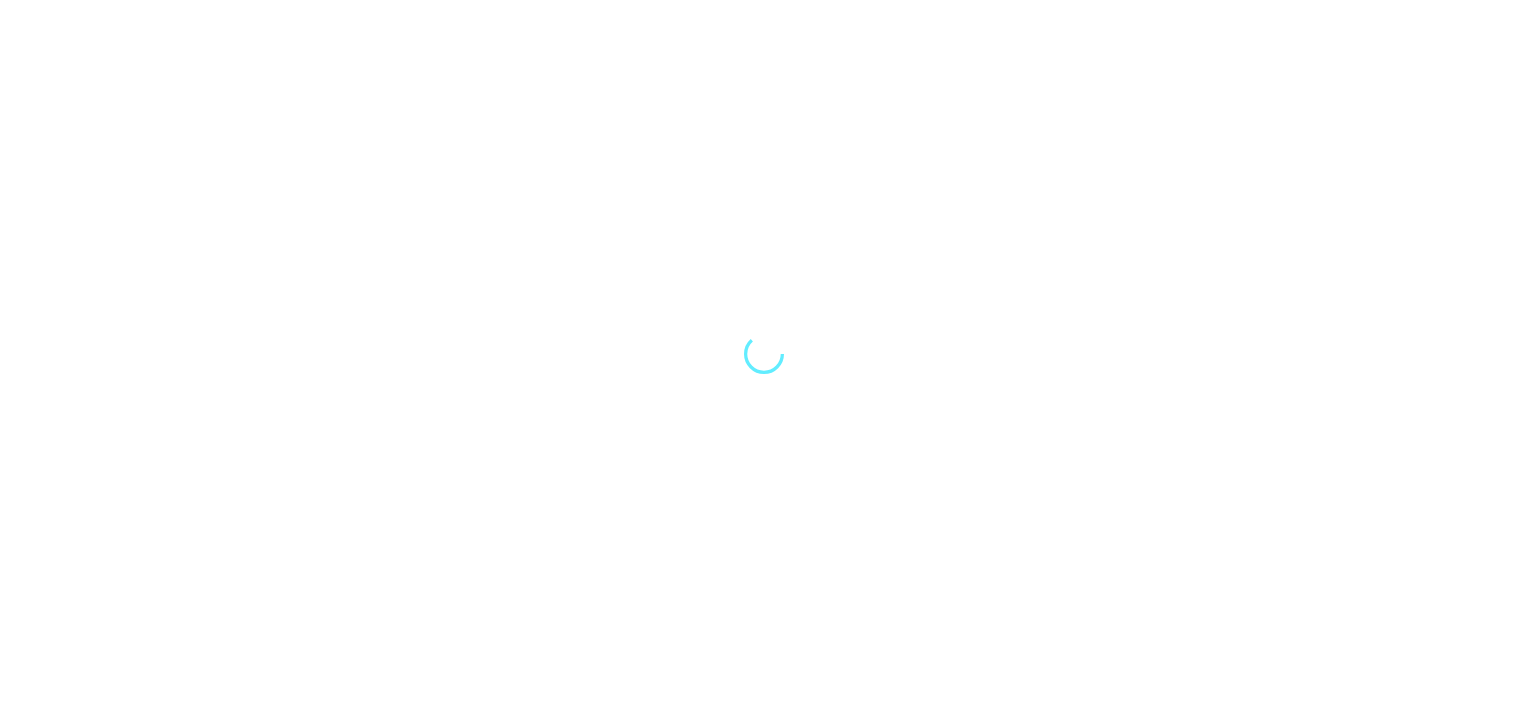 scroll, scrollTop: 0, scrollLeft: 0, axis: both 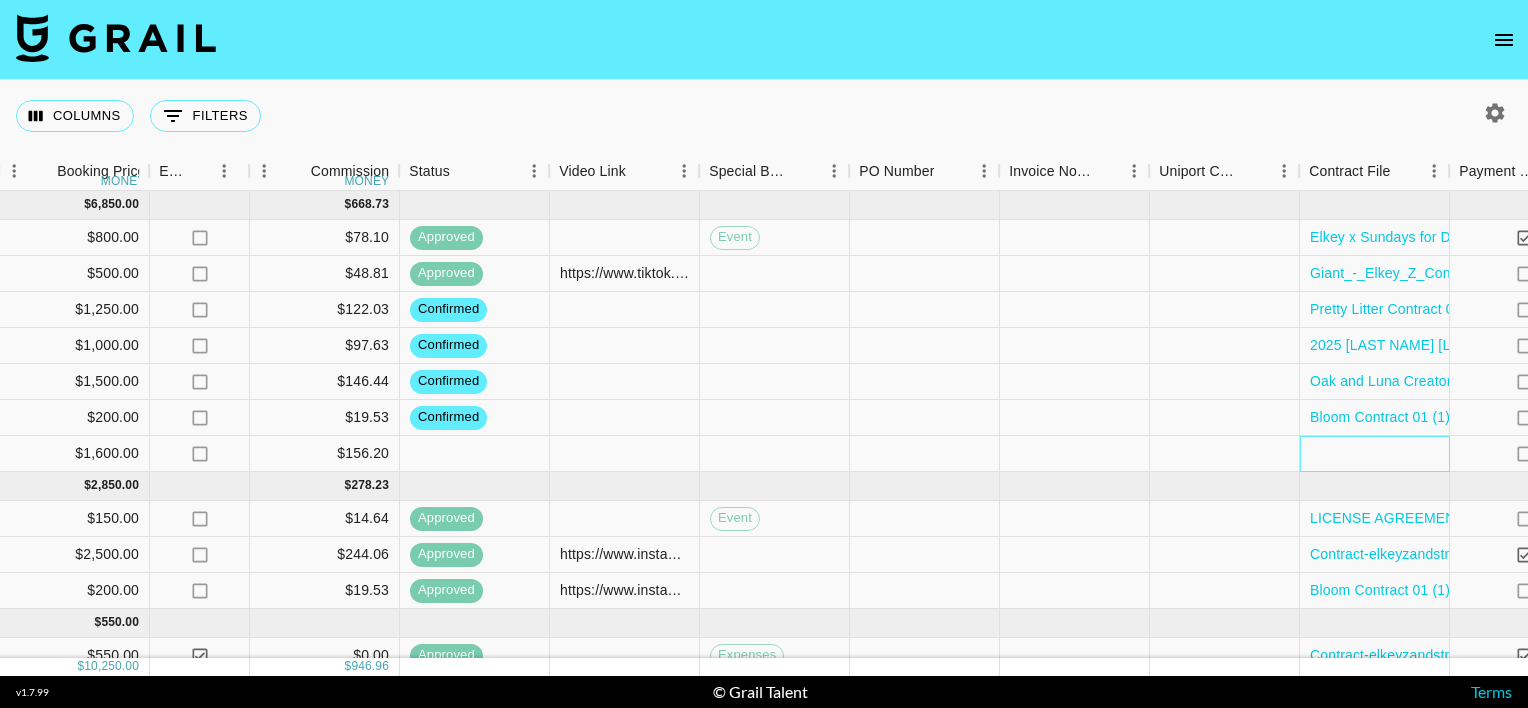 click at bounding box center [1375, 454] 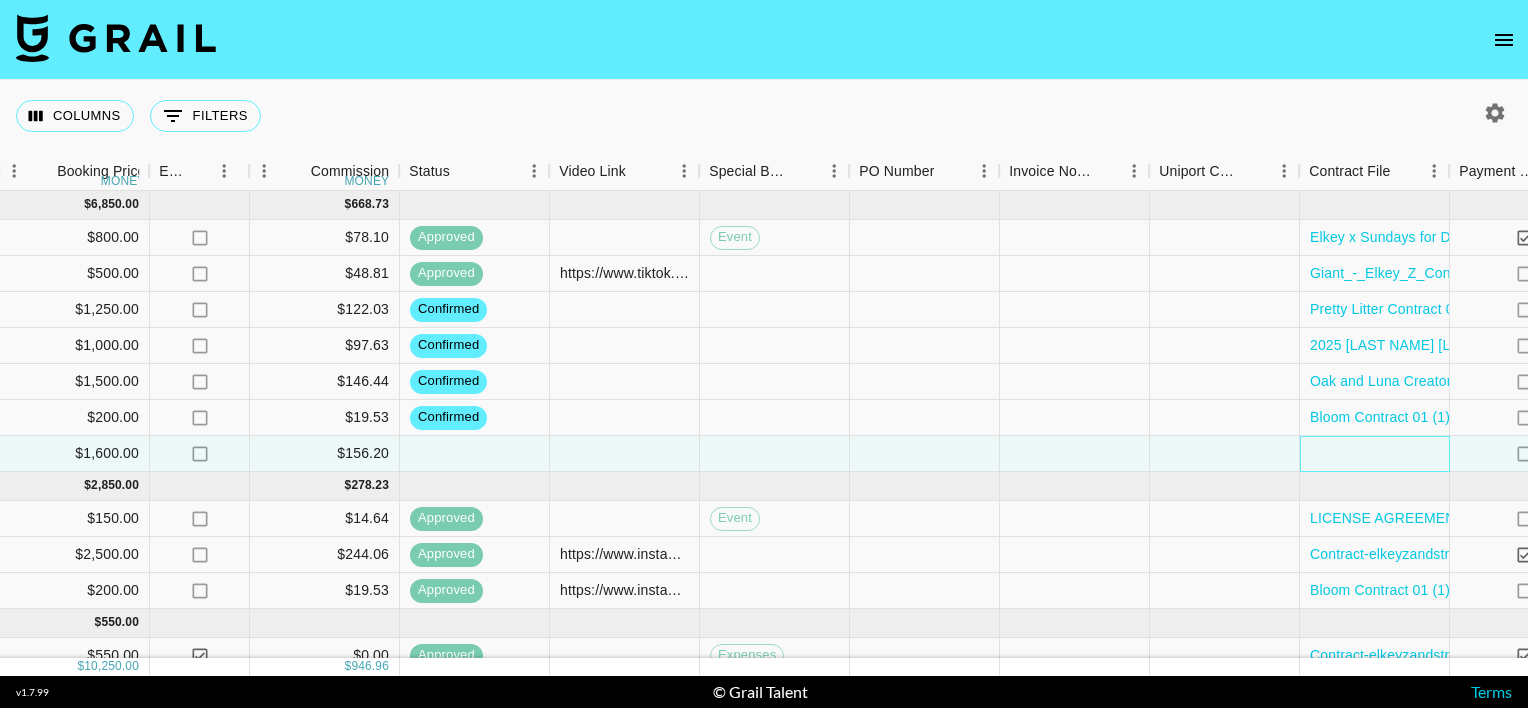 click at bounding box center (1375, 454) 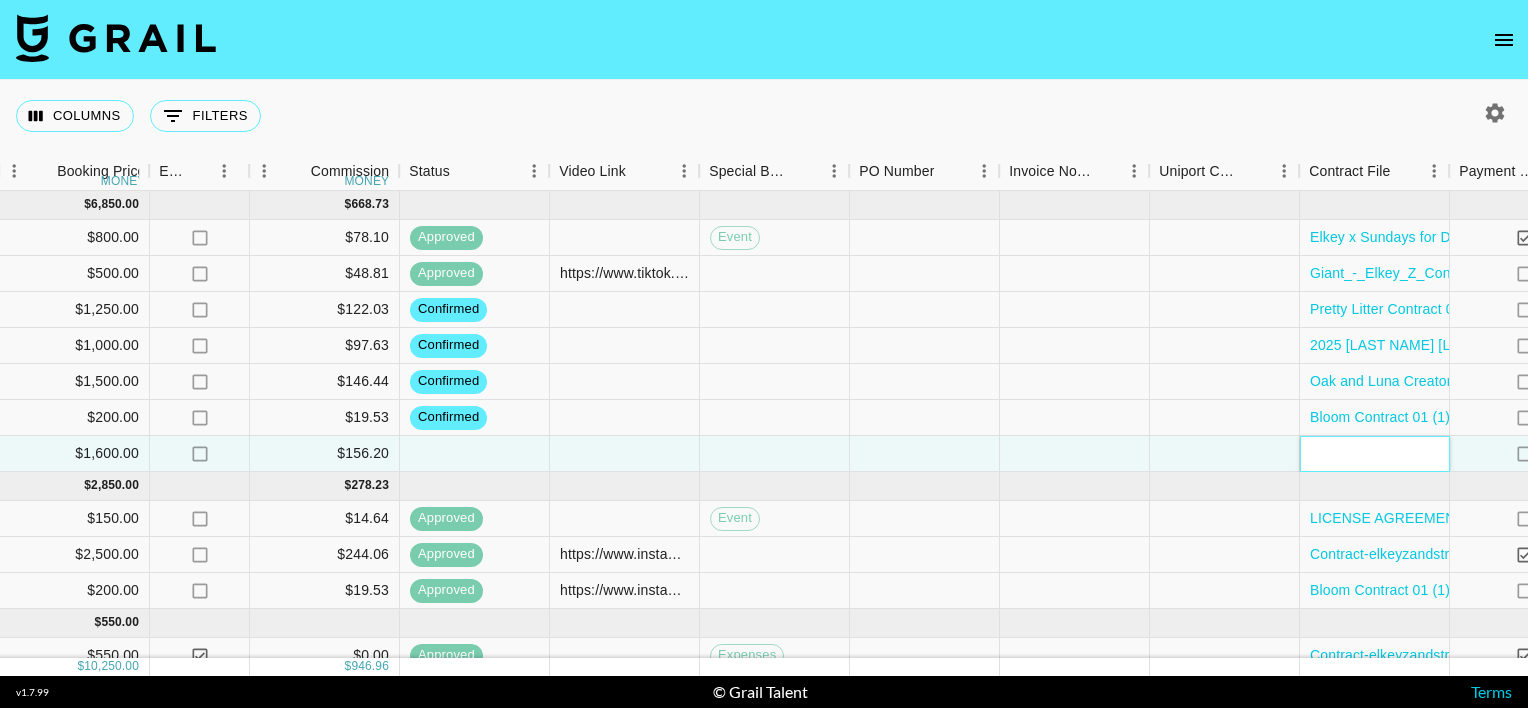 click at bounding box center (1375, 454) 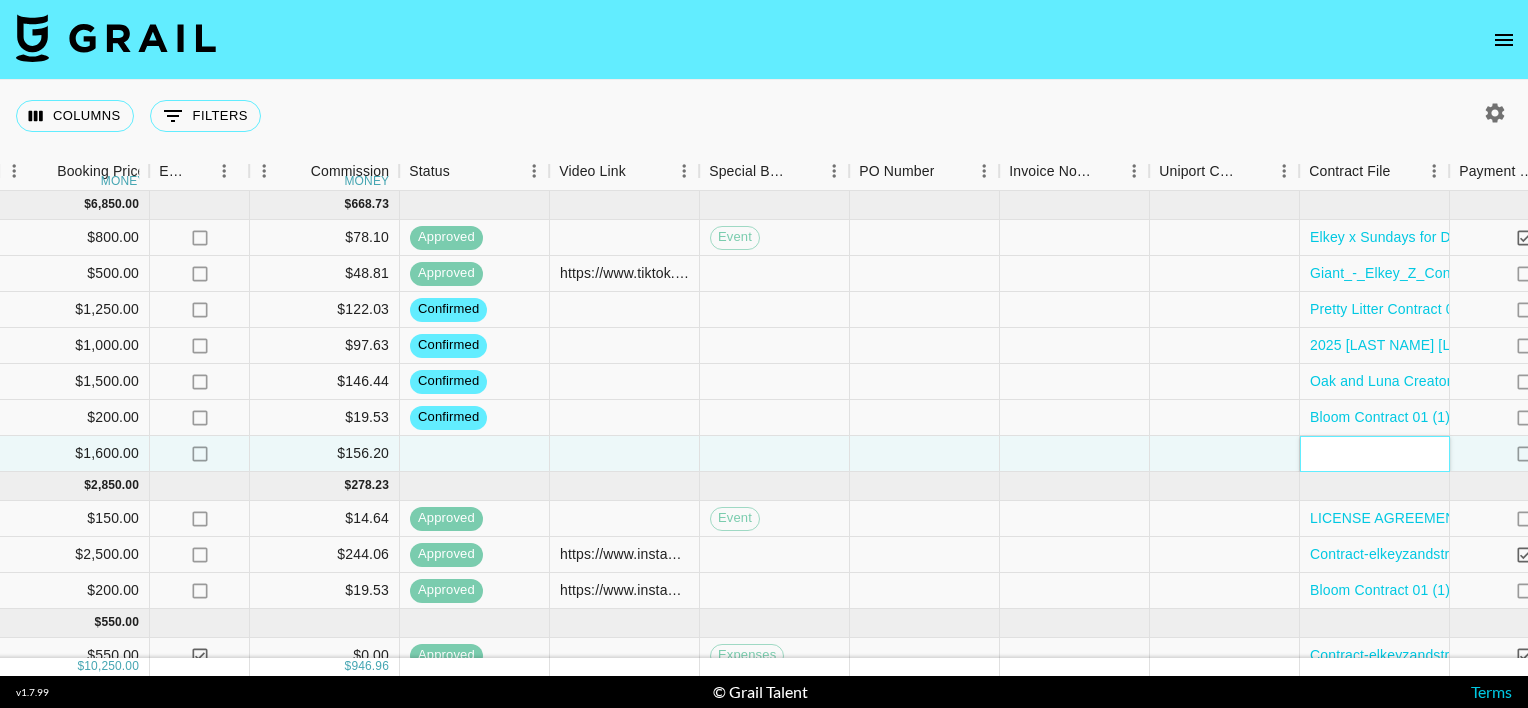 click at bounding box center [1375, 454] 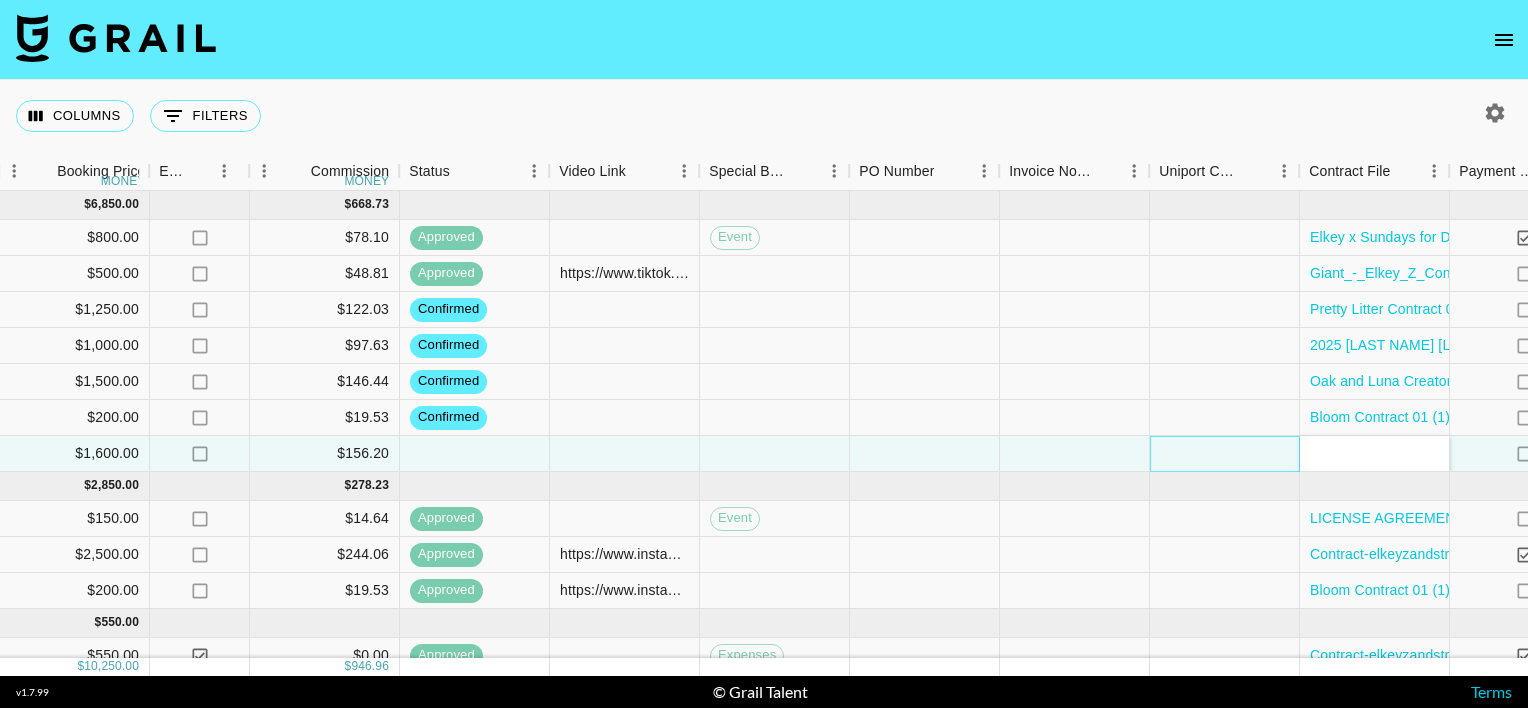 click at bounding box center [1225, 454] 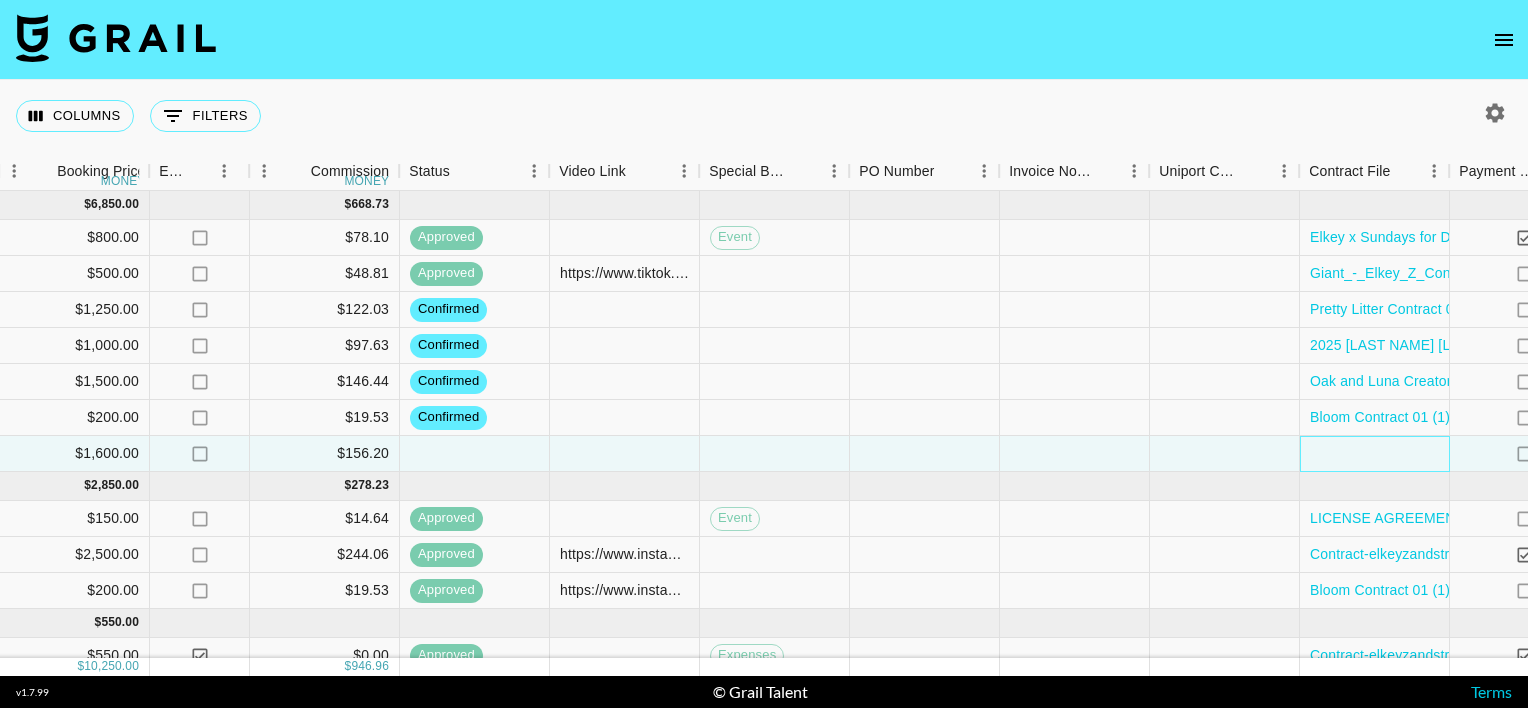 click at bounding box center [1375, 454] 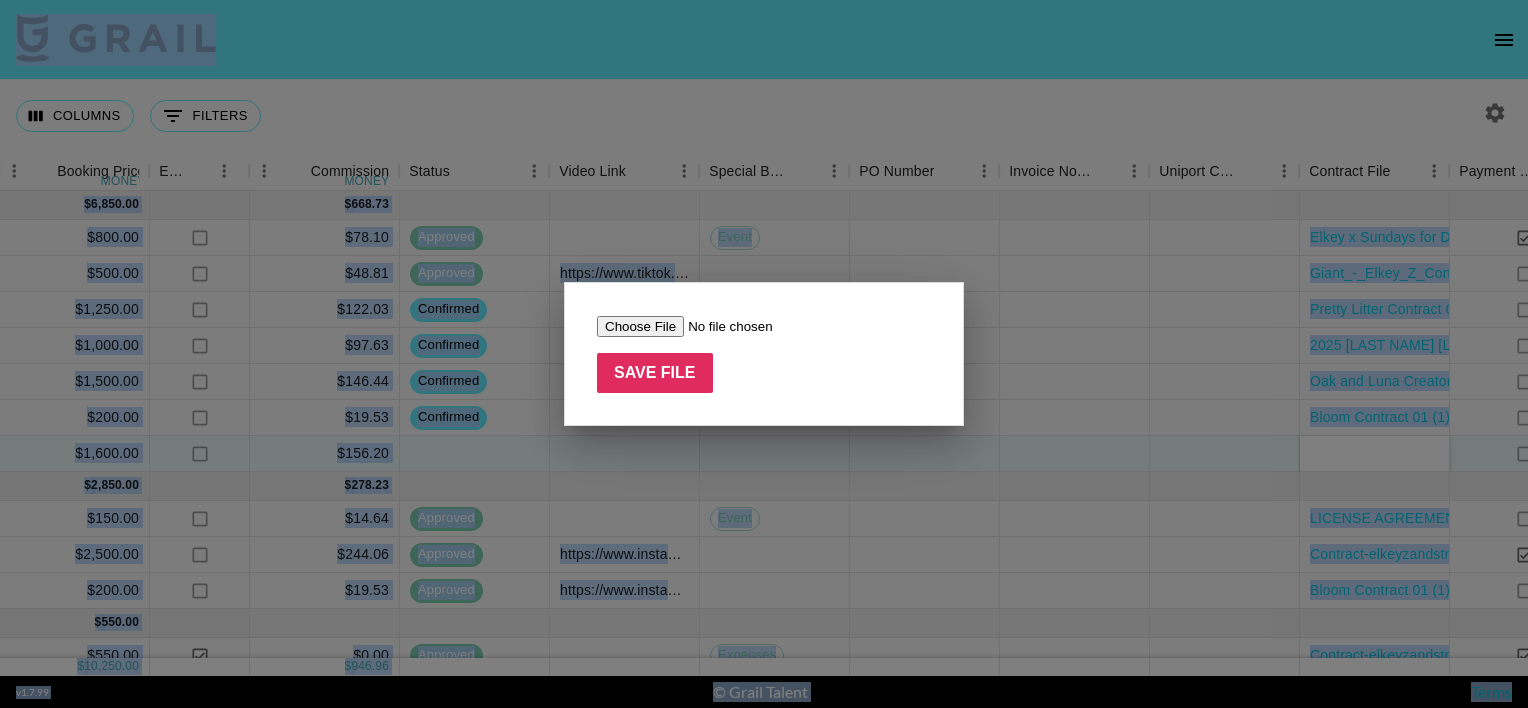 click at bounding box center [764, 354] 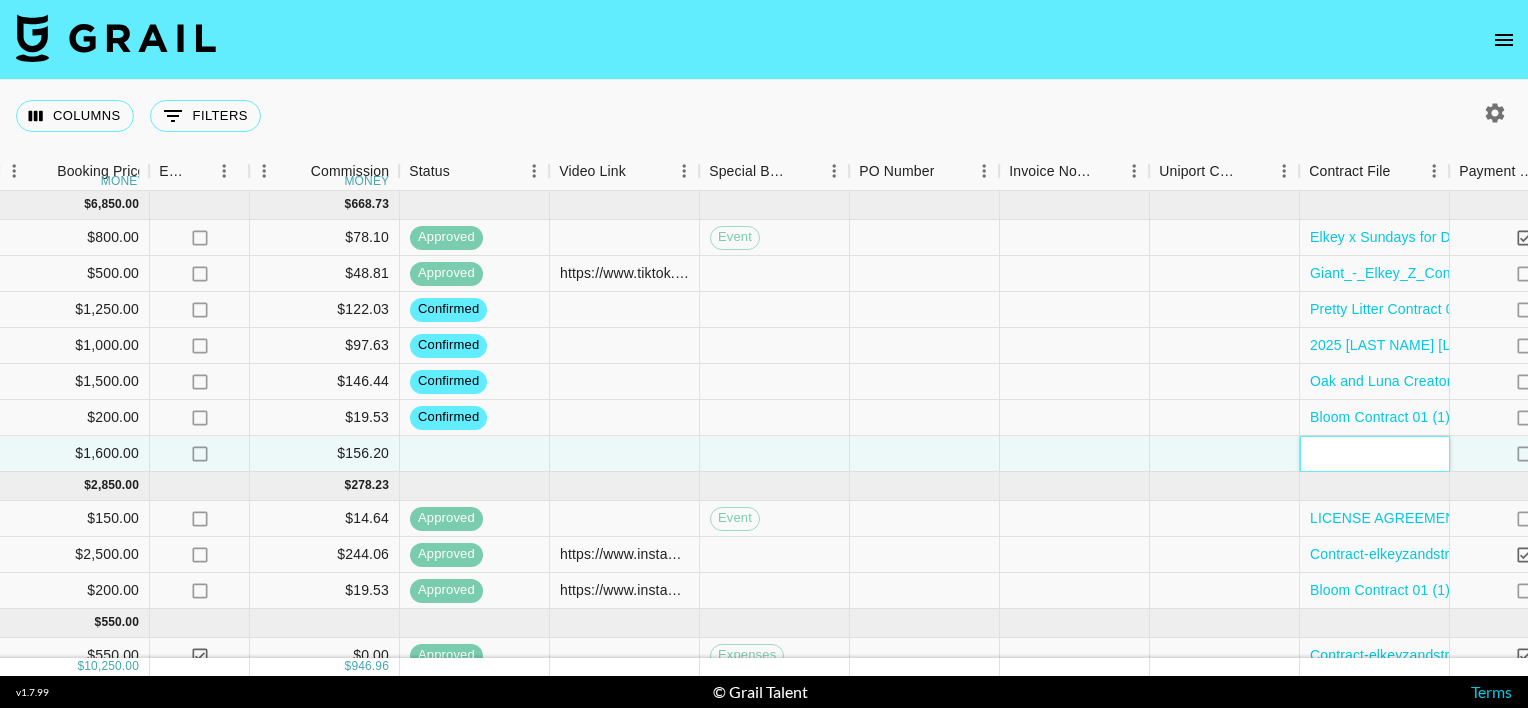 click at bounding box center (1375, 454) 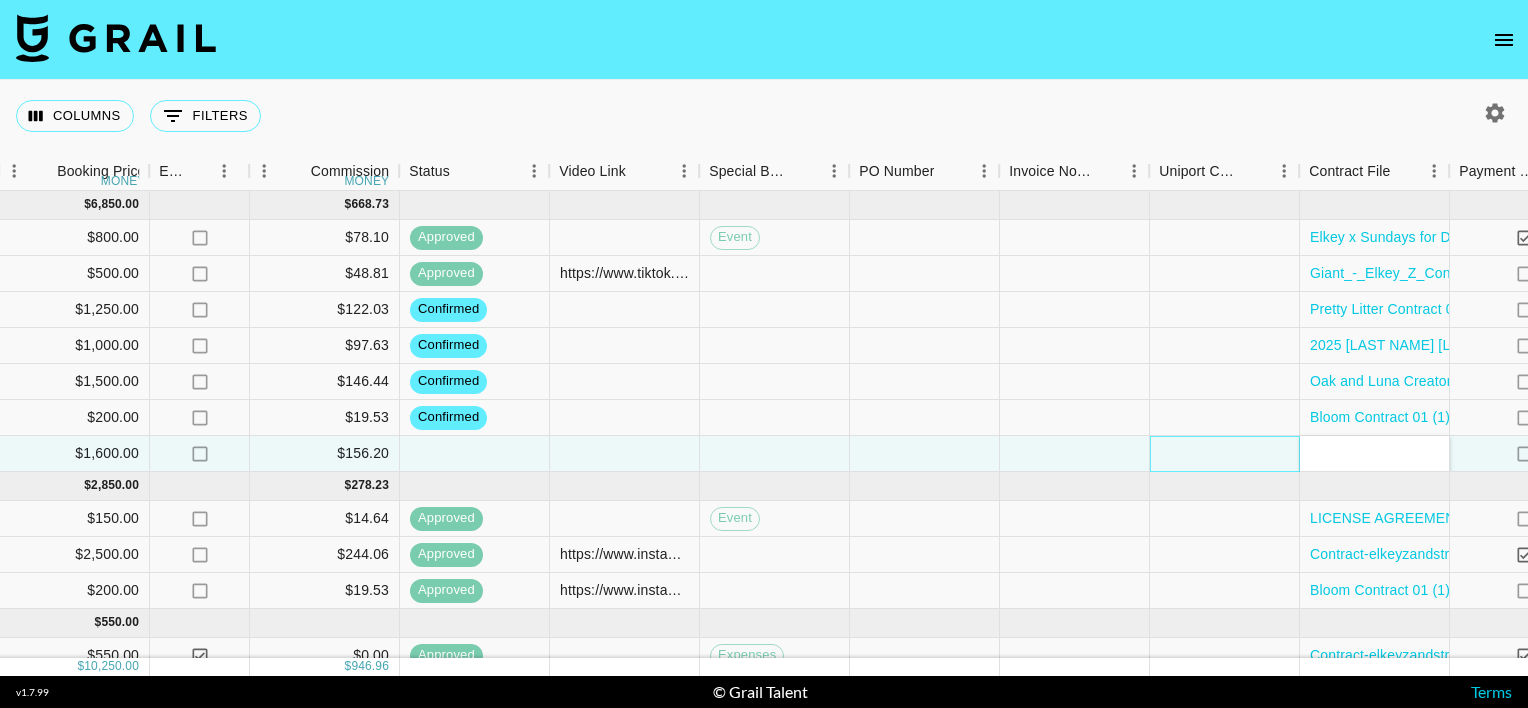click at bounding box center [1225, 454] 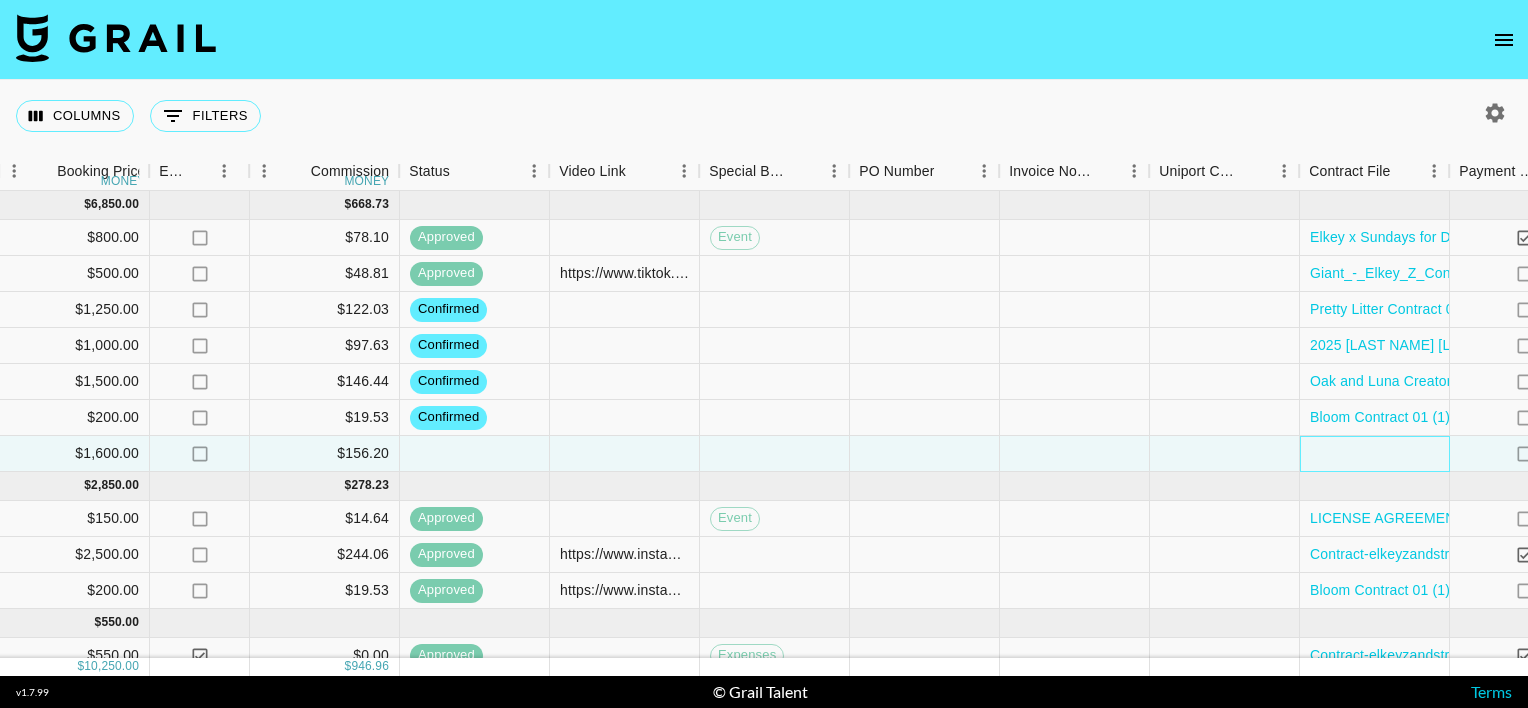 click at bounding box center [1375, 454] 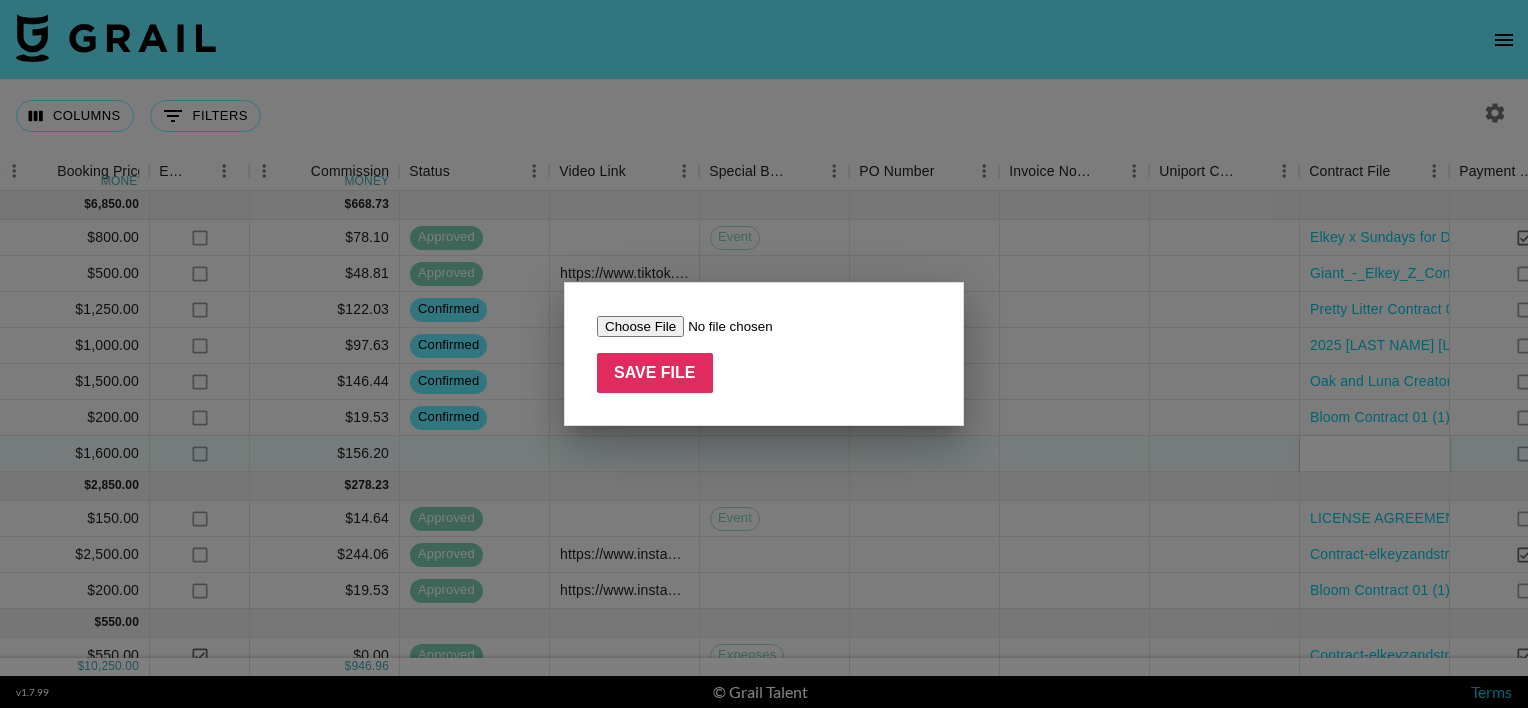 click at bounding box center (723, 326) 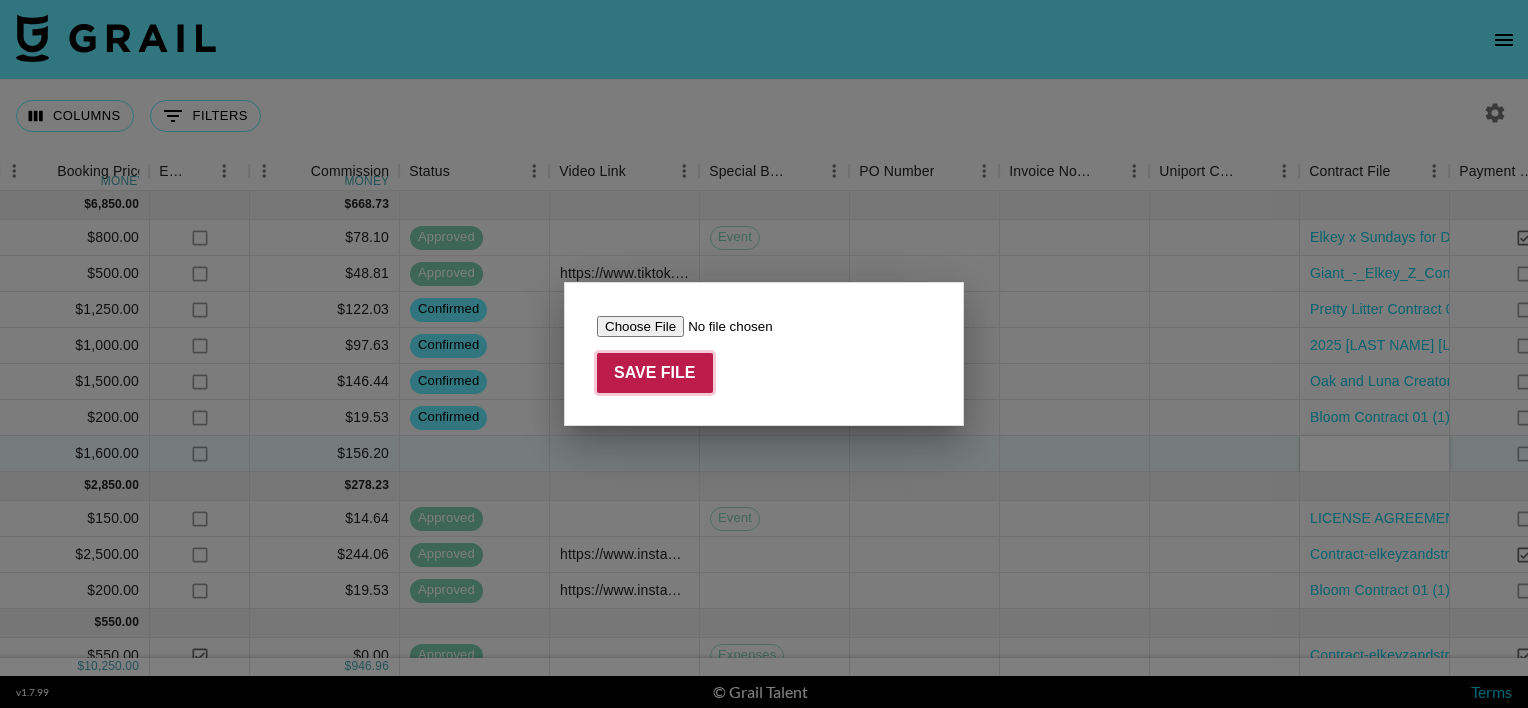 click on "Save File" at bounding box center [655, 373] 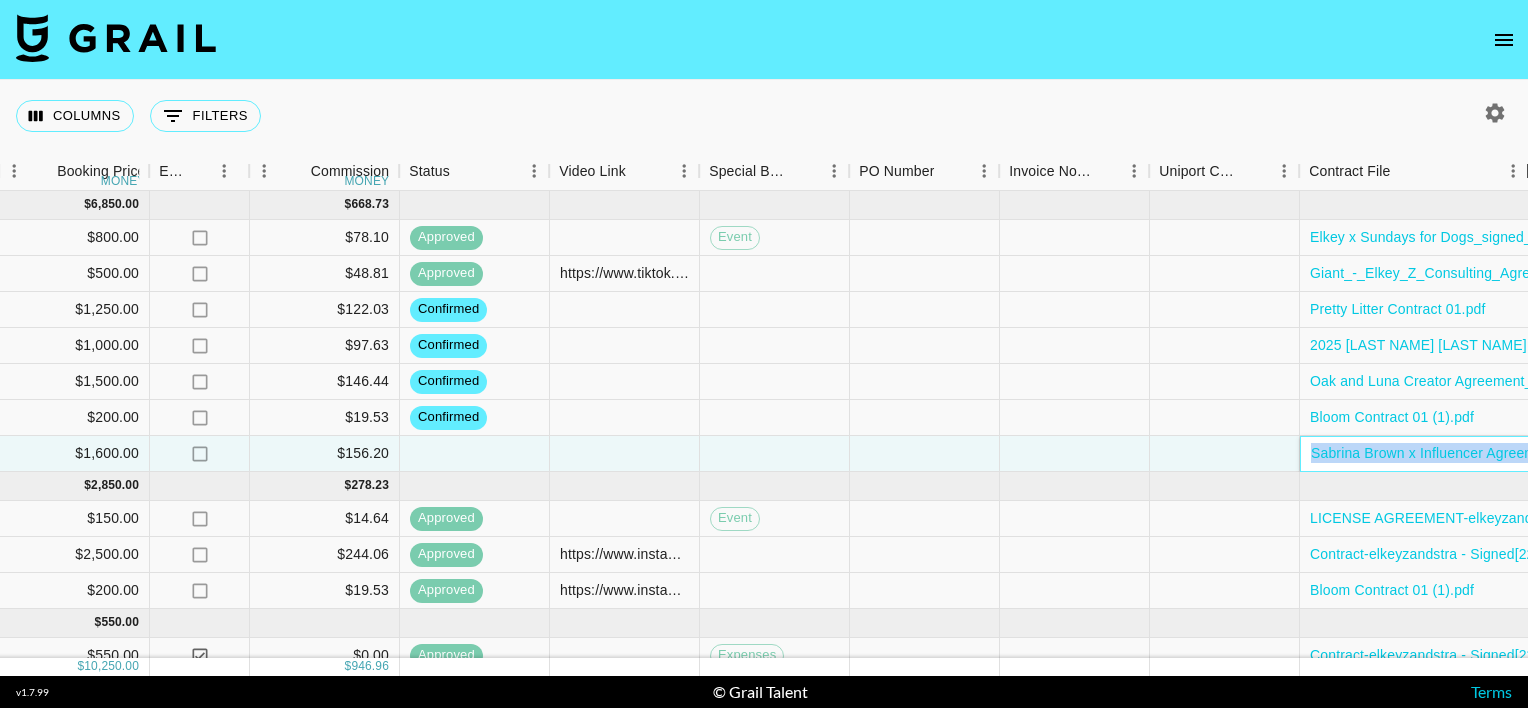 drag, startPoint x: 1452, startPoint y: 176, endPoint x: 1527, endPoint y: 184, distance: 75.42546 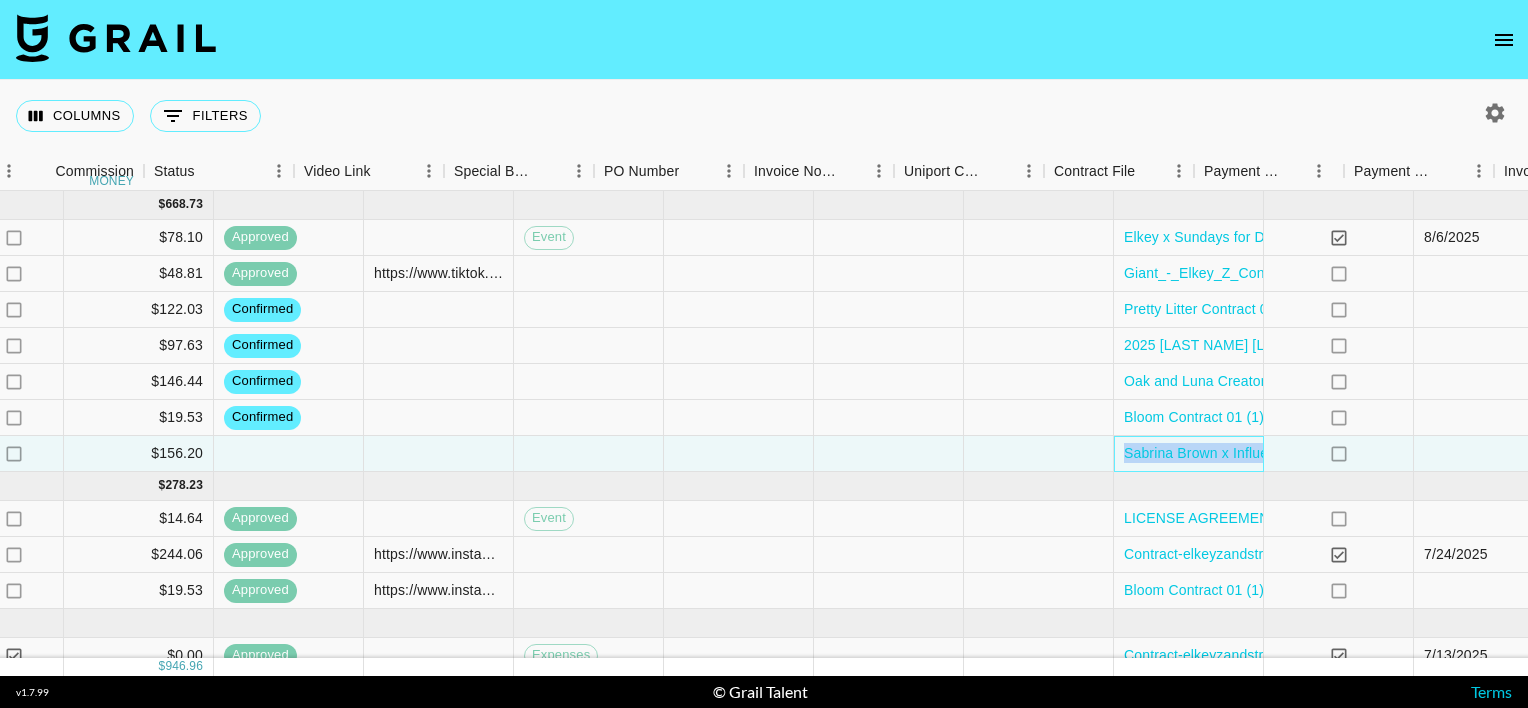scroll, scrollTop: 0, scrollLeft: 1764, axis: horizontal 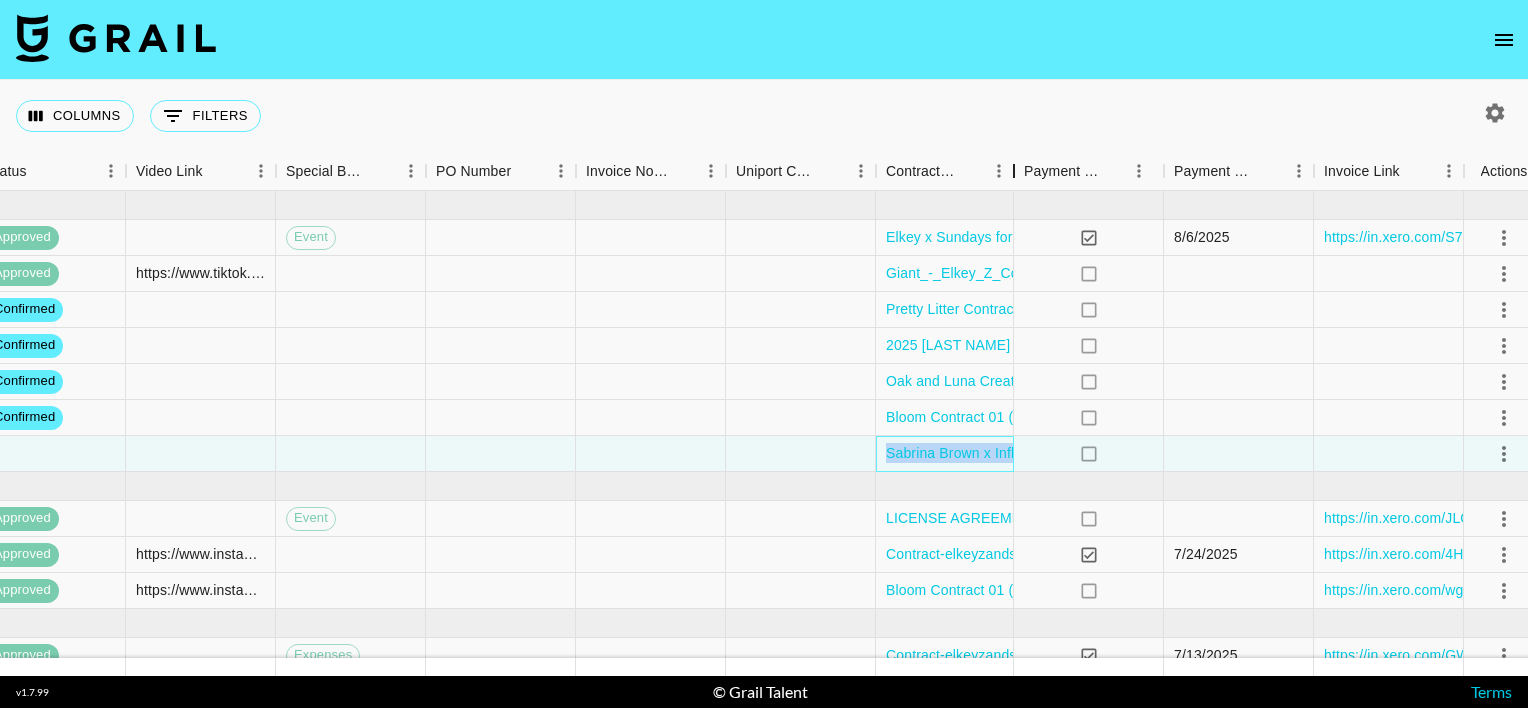 drag, startPoint x: 1024, startPoint y: 168, endPoint x: 1012, endPoint y: 181, distance: 17.691807 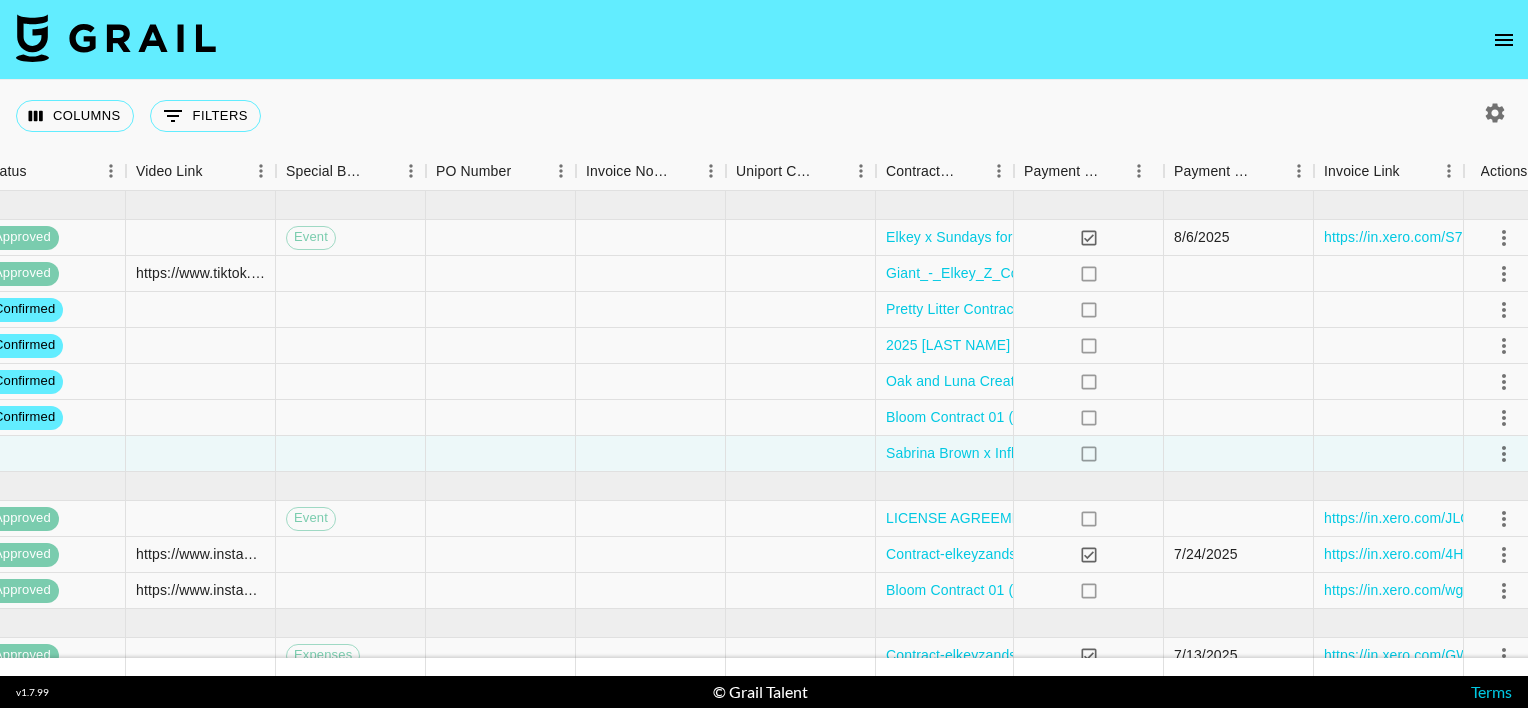 click on "Columns 0 Filters + Booking" at bounding box center (764, 116) 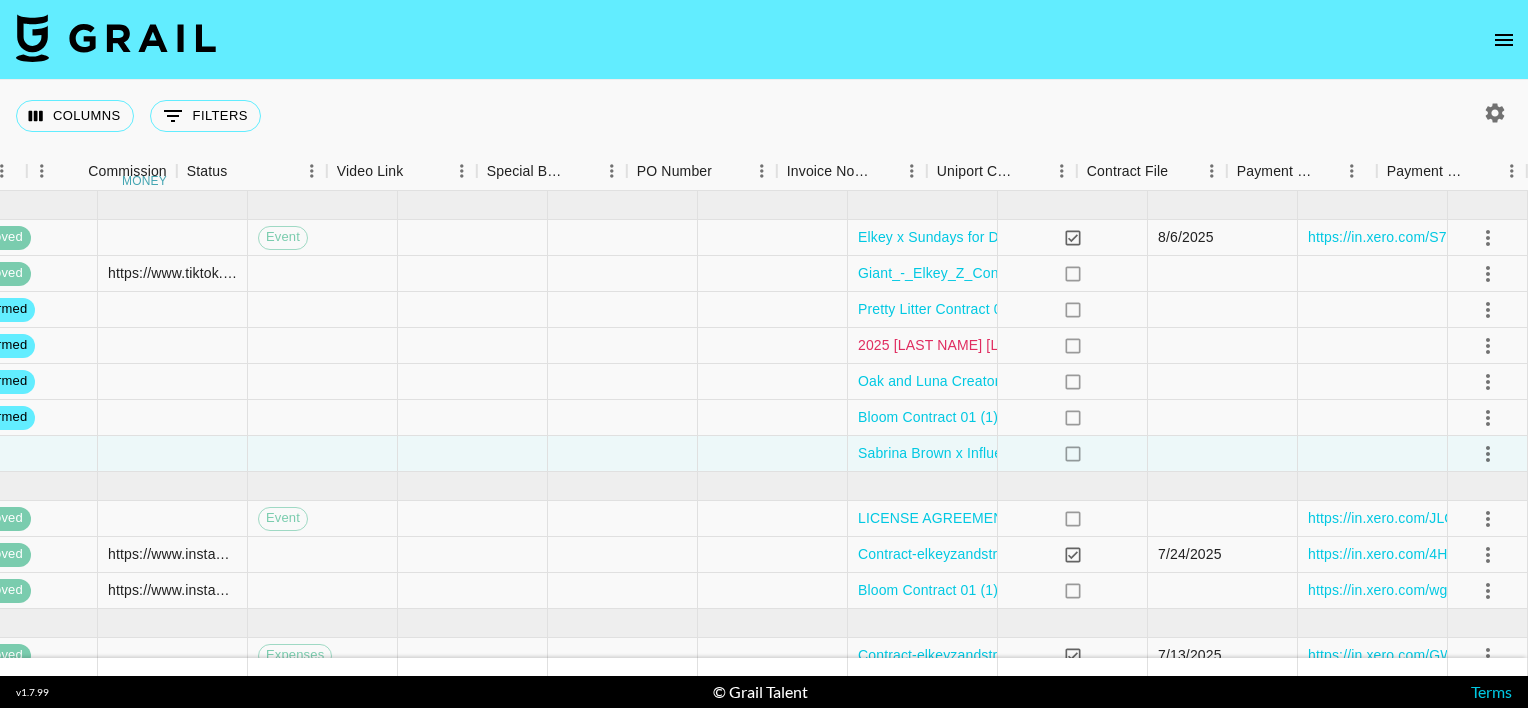scroll, scrollTop: 0, scrollLeft: 1807, axis: horizontal 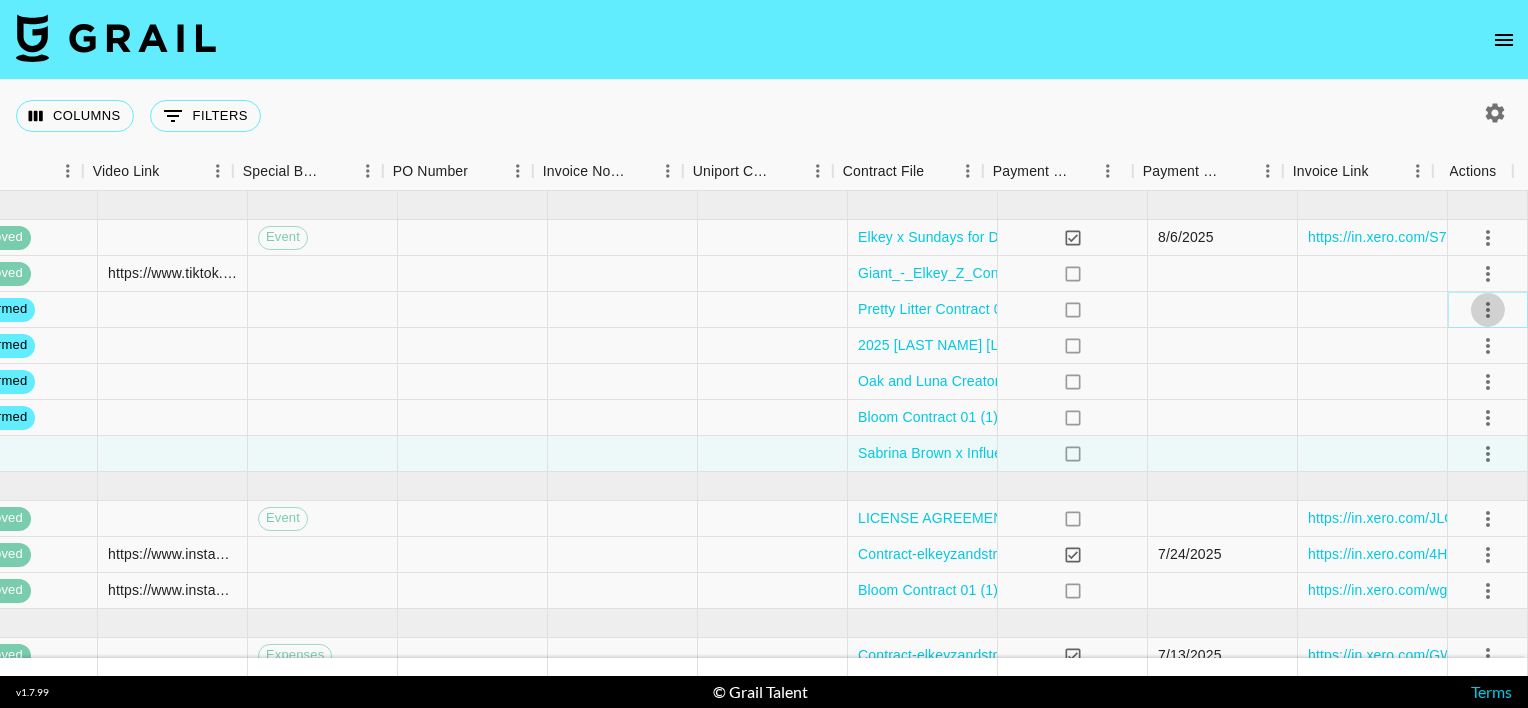 click 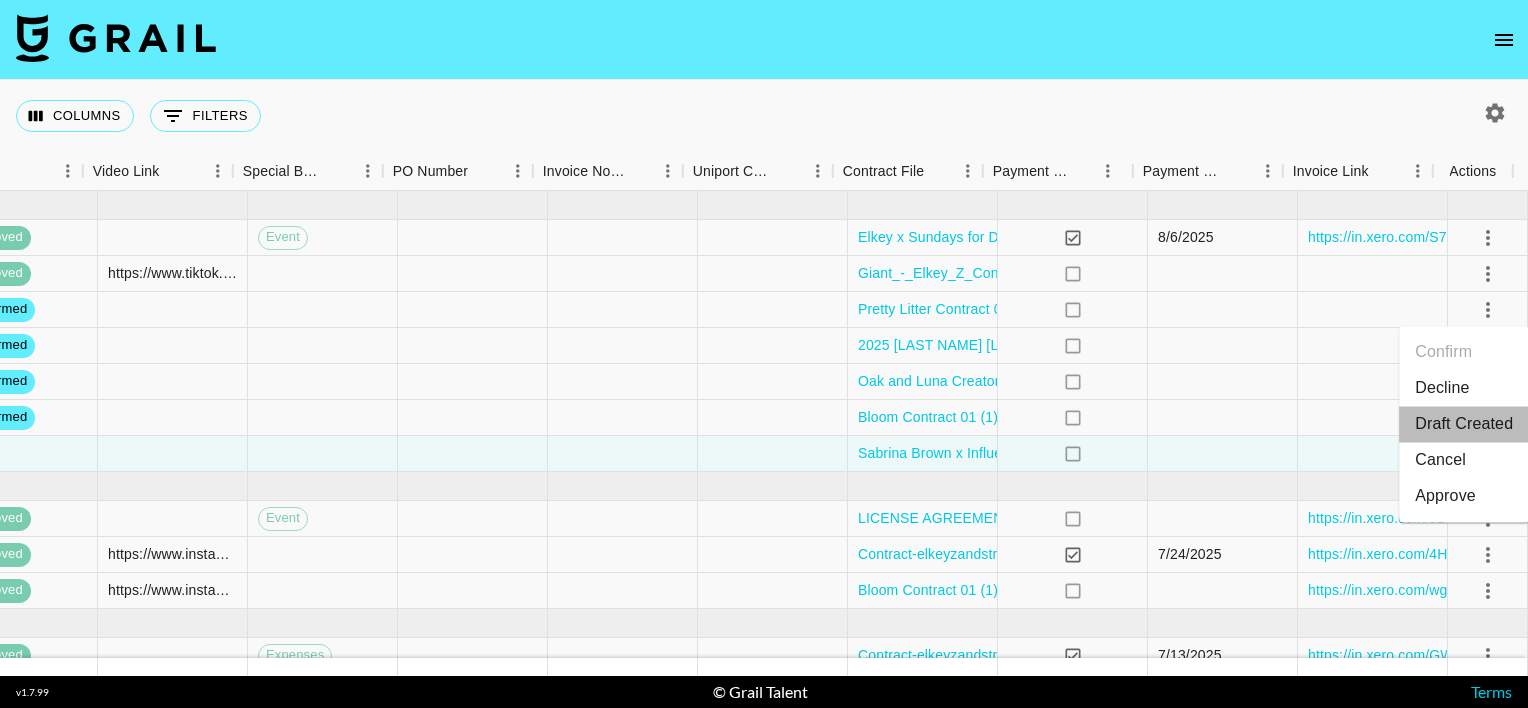 click on "Draft Created" at bounding box center (1464, 424) 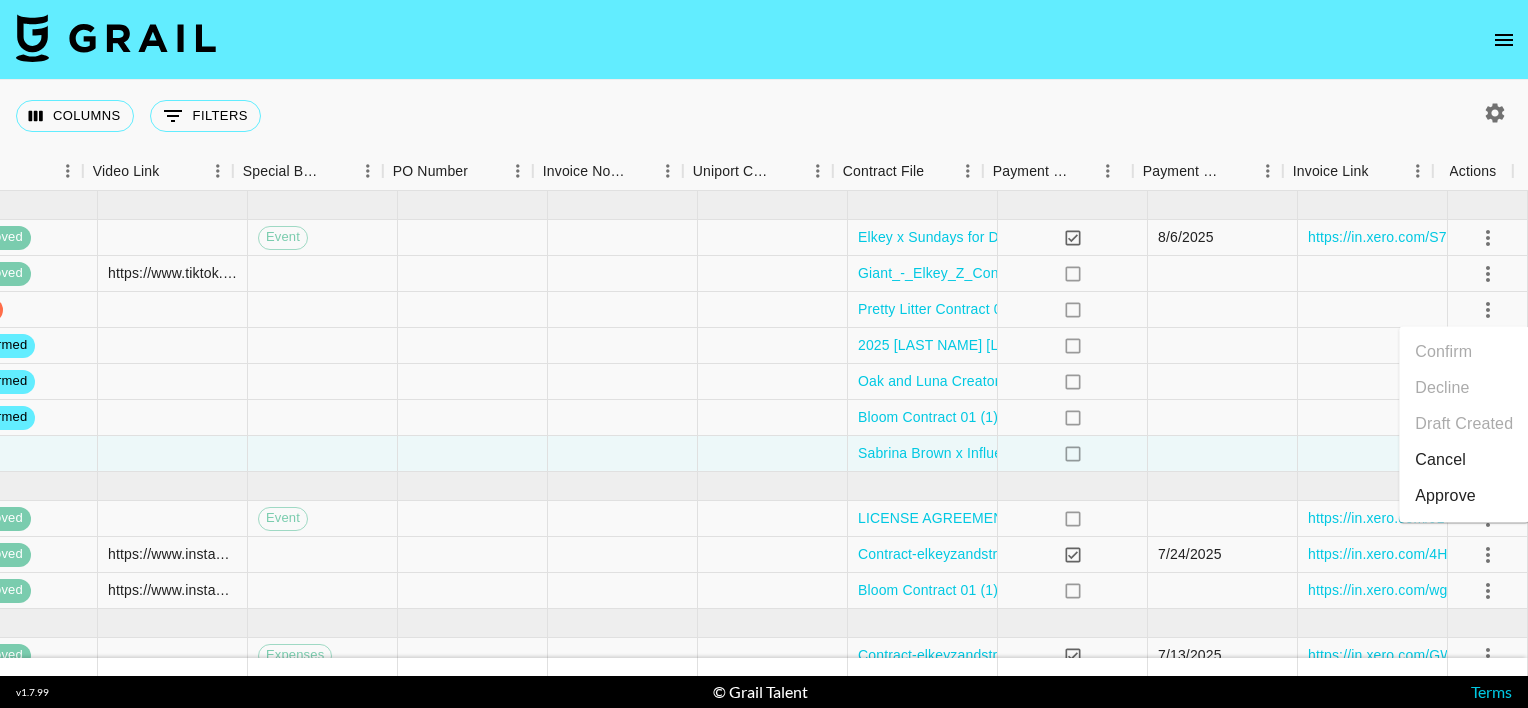 click on "Columns 0 Filters + Booking" at bounding box center [764, 116] 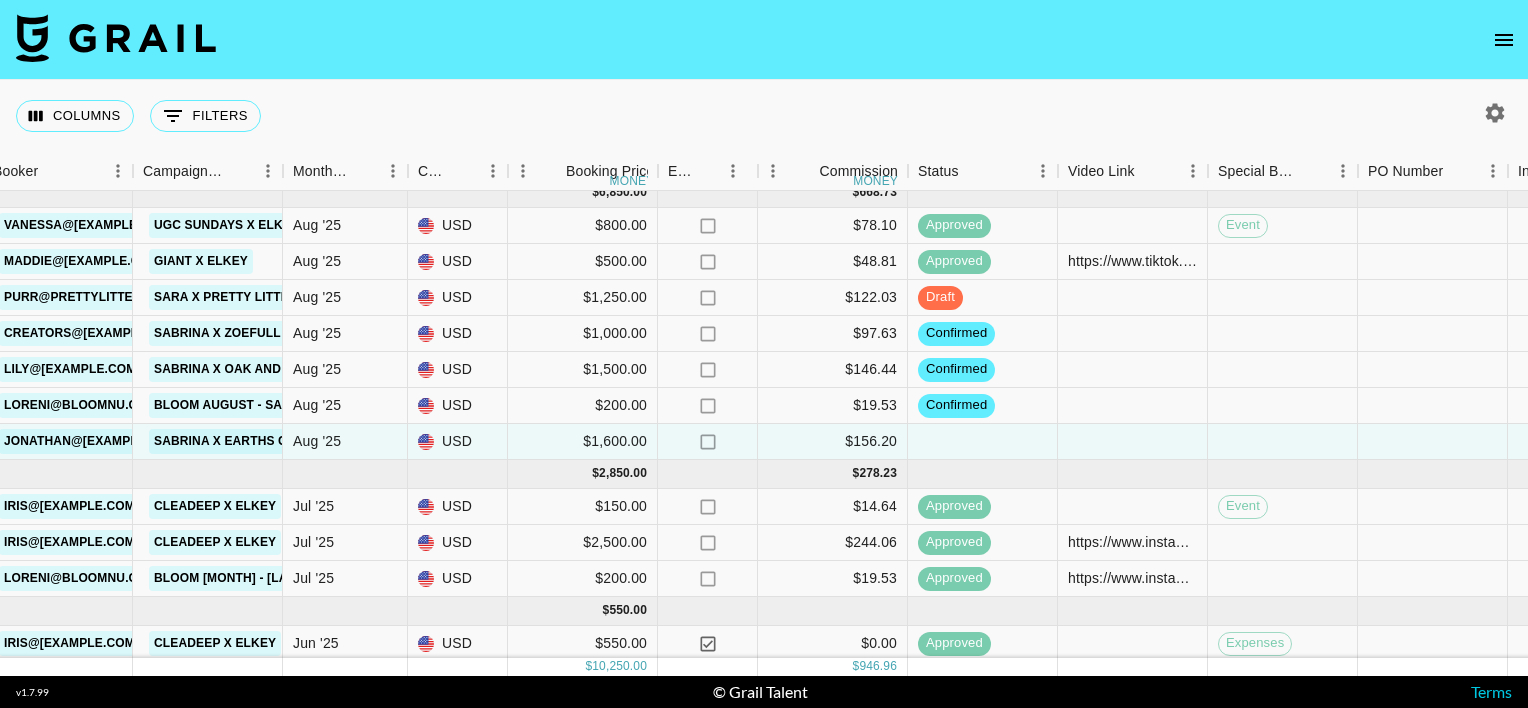 scroll, scrollTop: 0, scrollLeft: 832, axis: horizontal 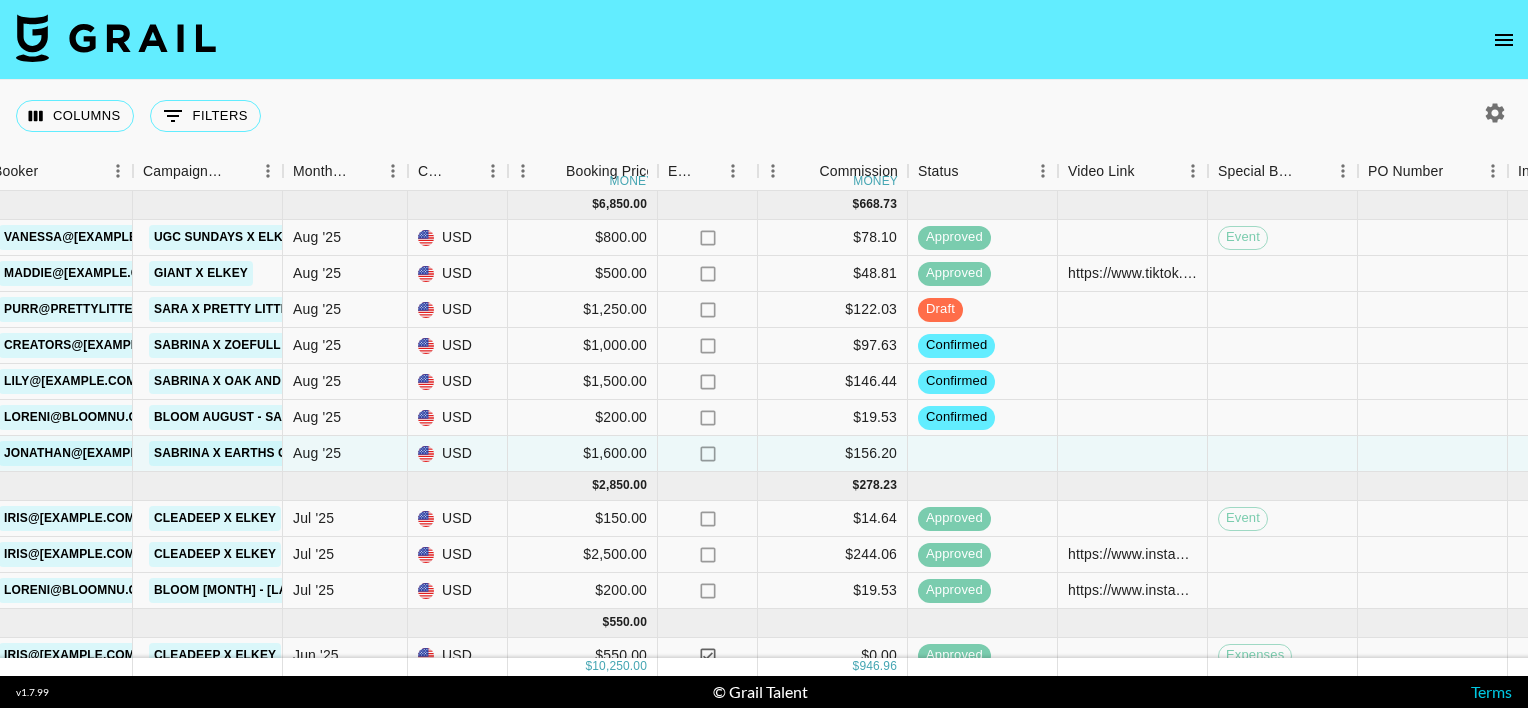 click on "Columns 0 Filters + Booking" at bounding box center [764, 116] 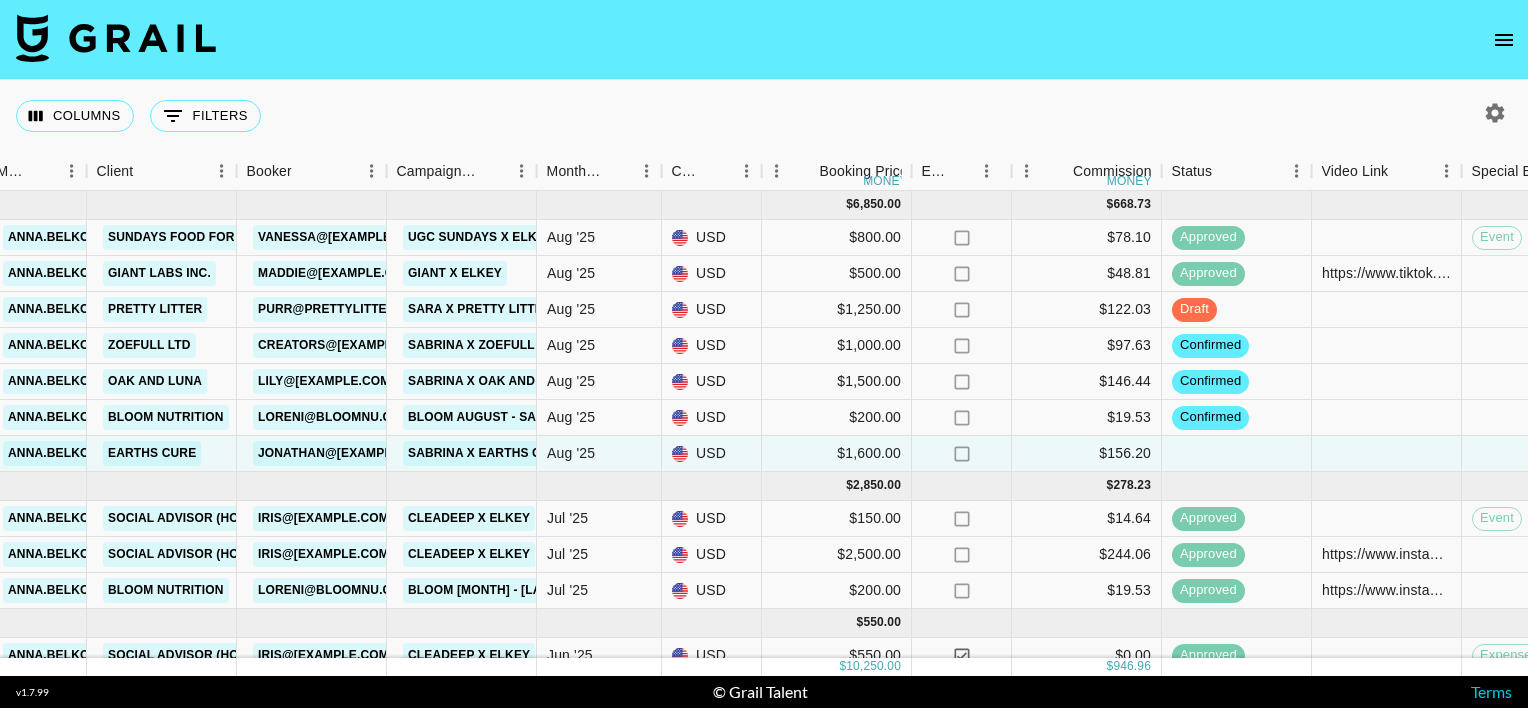 scroll, scrollTop: 3, scrollLeft: 579, axis: both 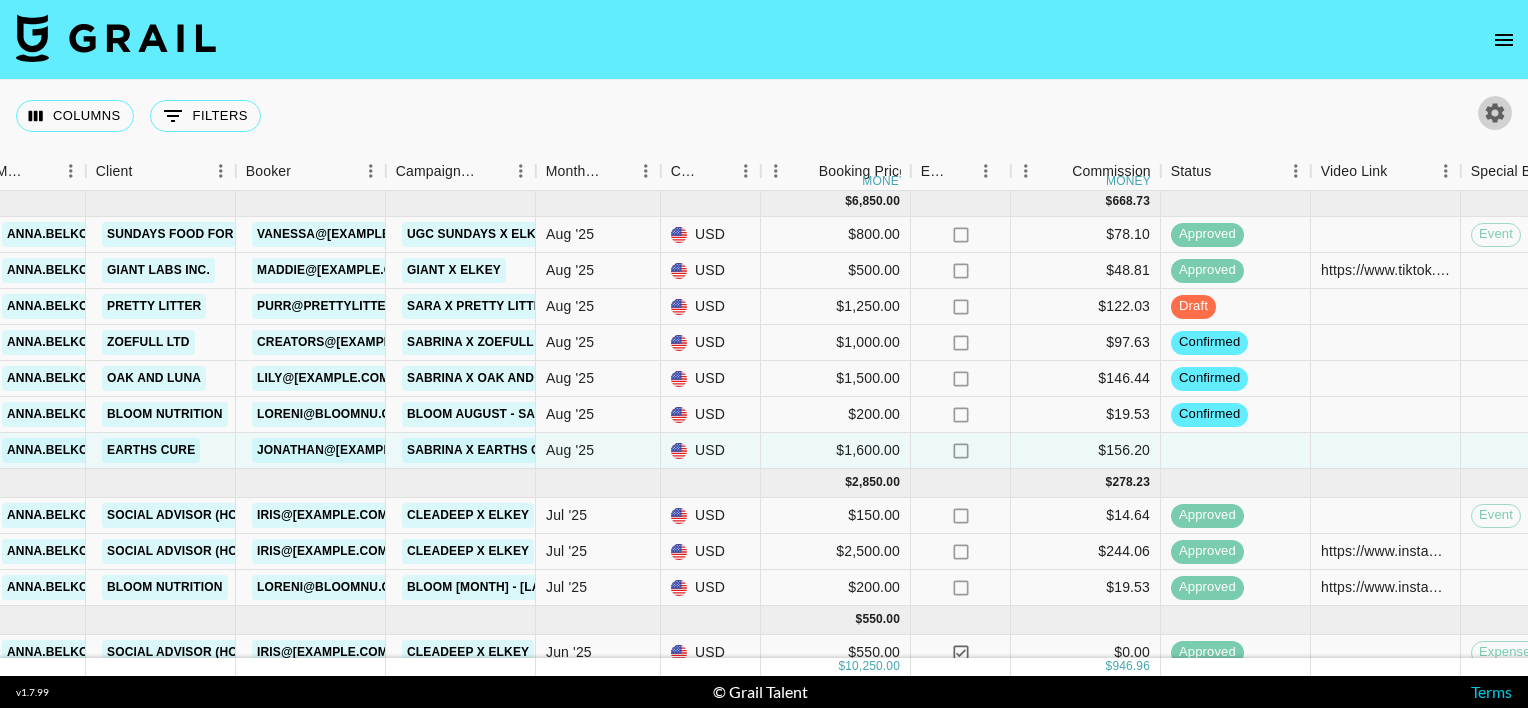 click 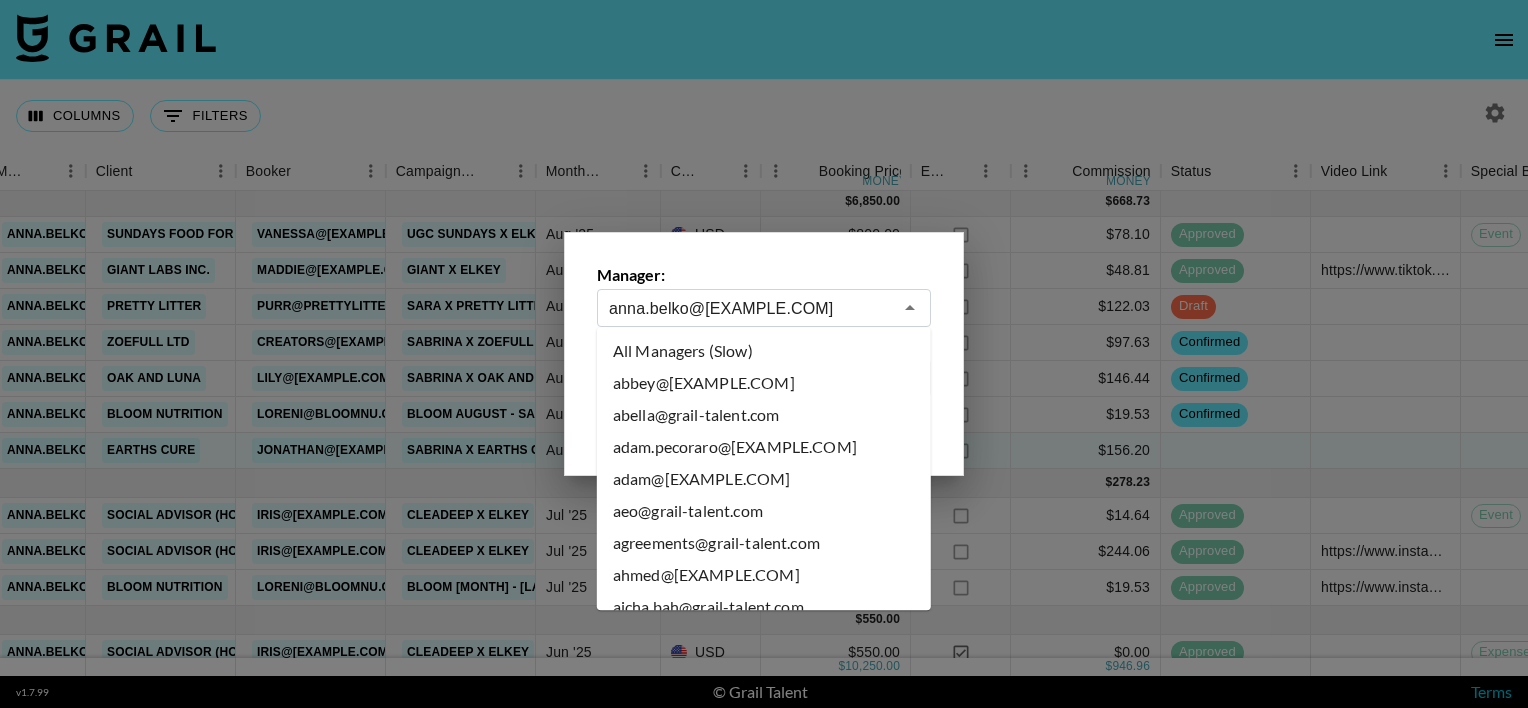 click on "anna.belko@[EXAMPLE.COM]" at bounding box center (750, 308) 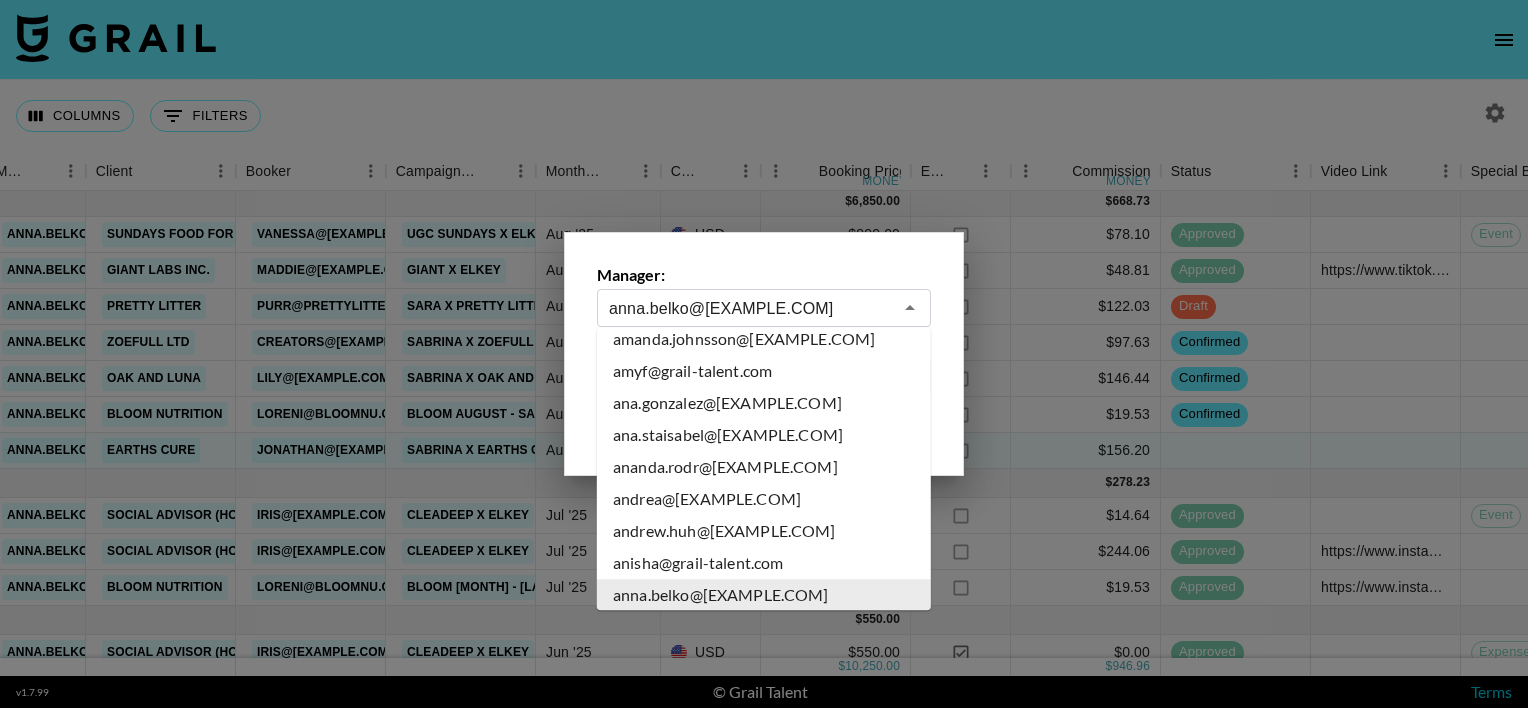 click on "anna.belko@[EXAMPLE.COM]" at bounding box center [750, 308] 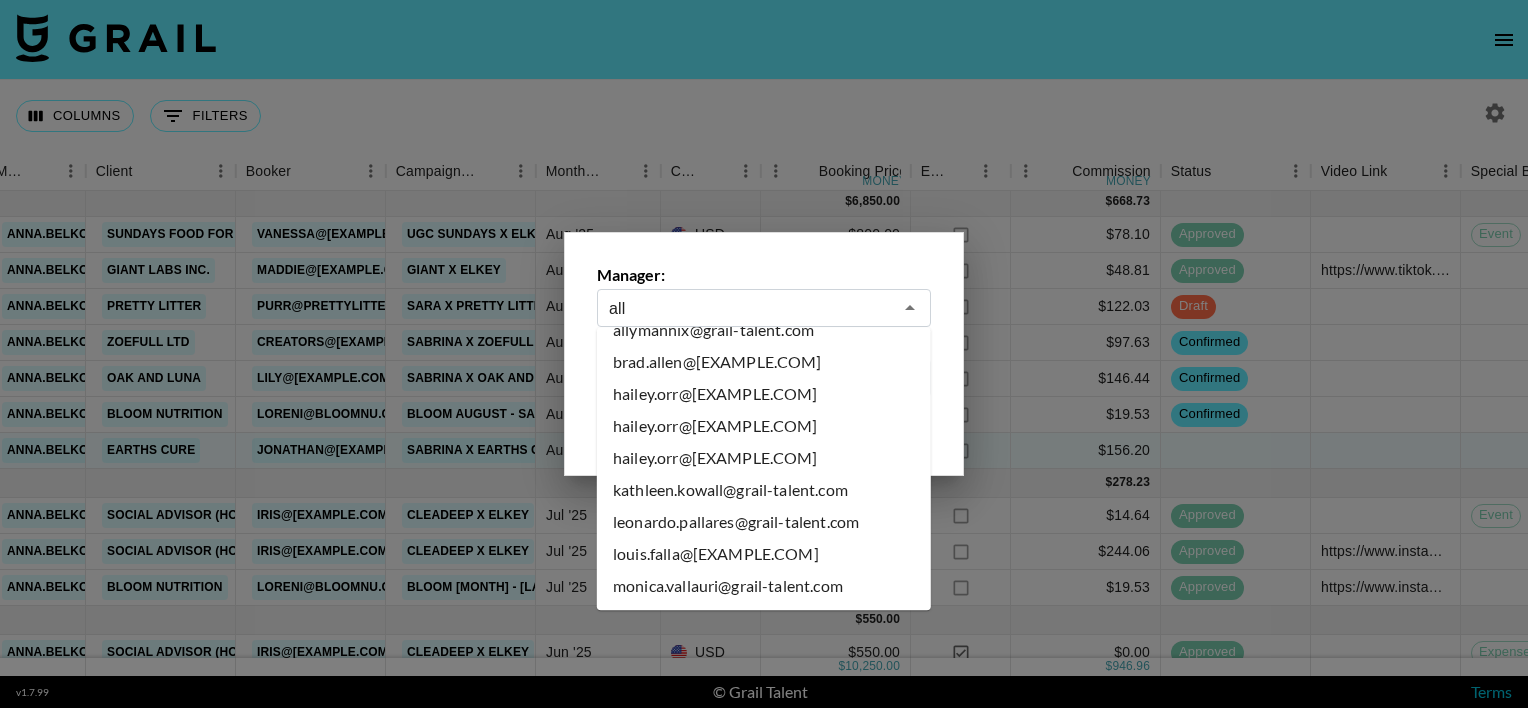 scroll, scrollTop: 0, scrollLeft: 0, axis: both 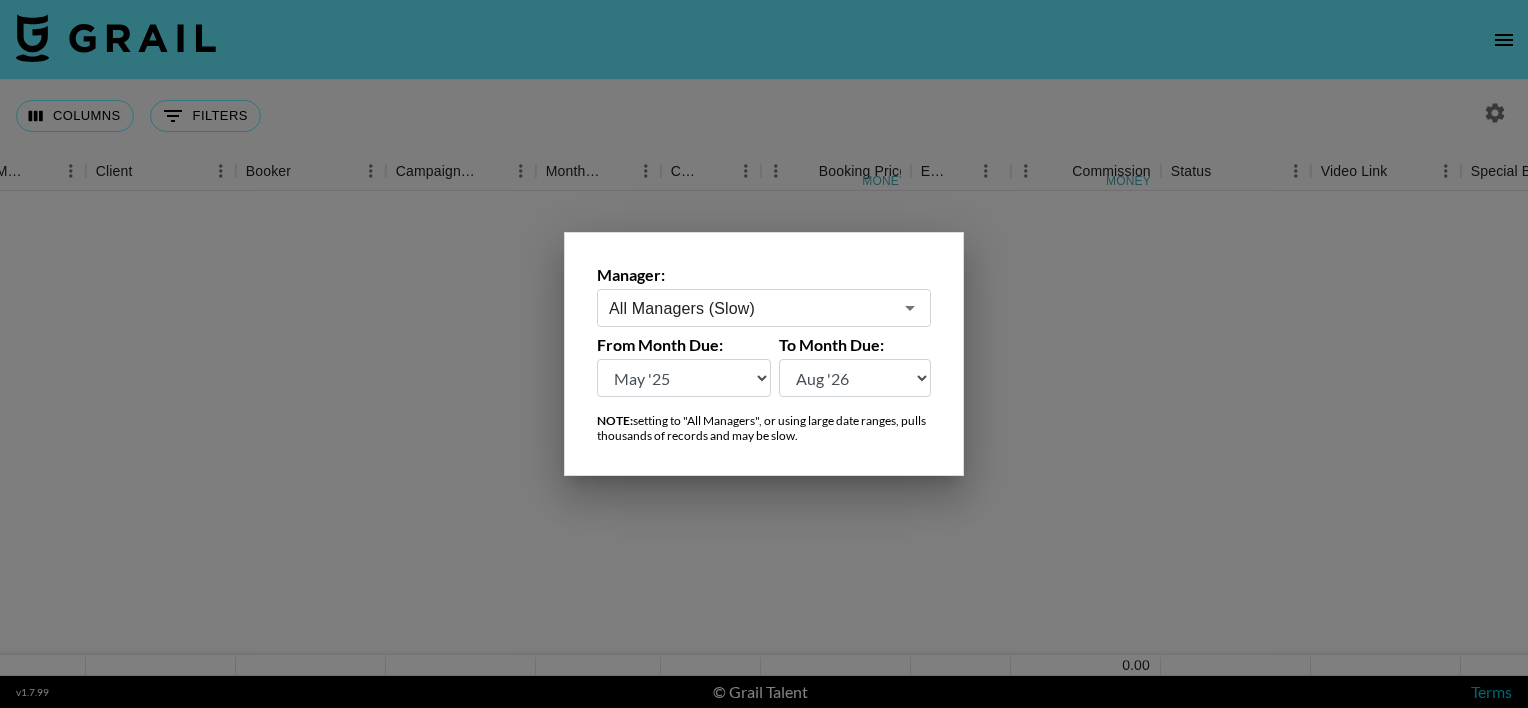 type on "All Managers (Slow)" 